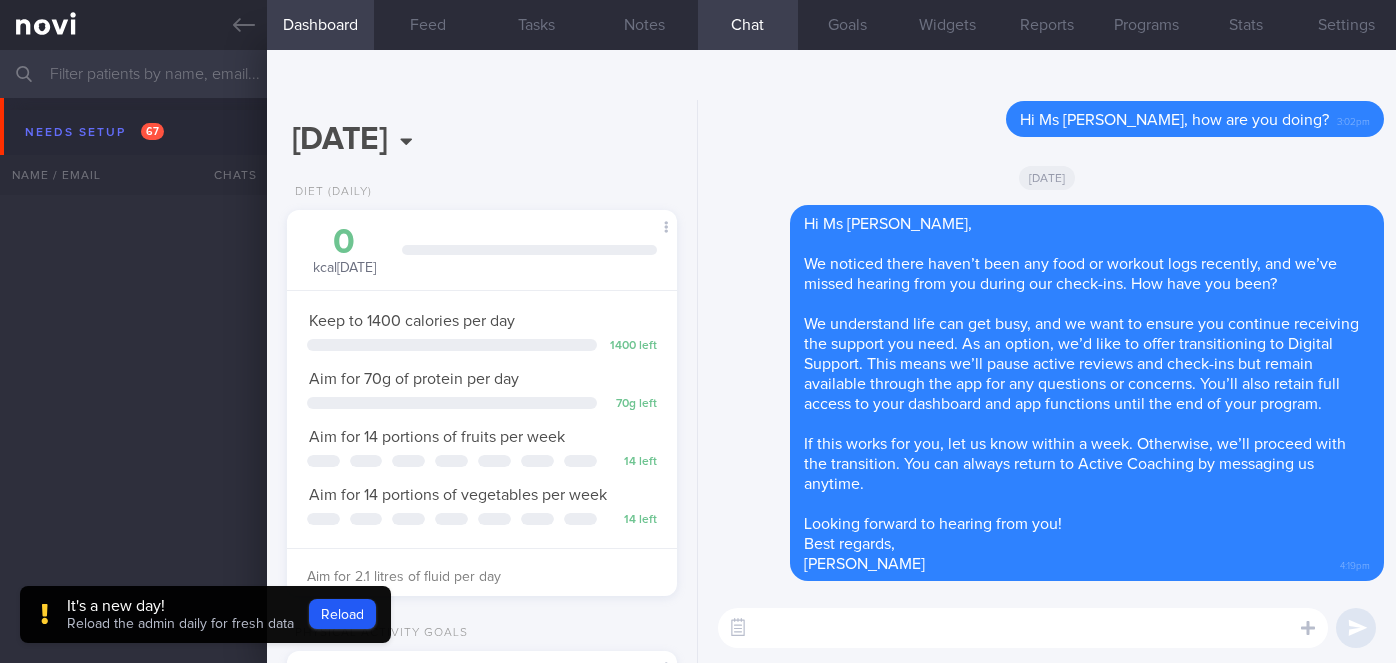 scroll, scrollTop: 0, scrollLeft: 0, axis: both 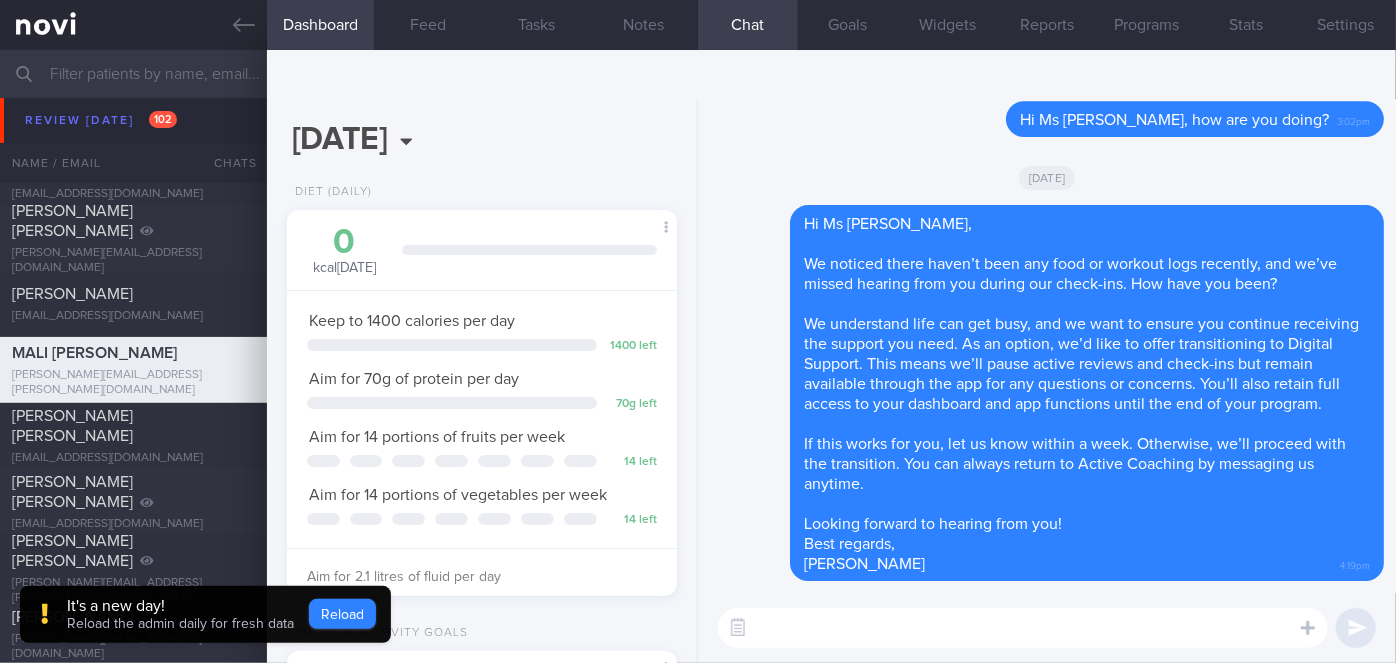 click on "Reload" at bounding box center (342, 614) 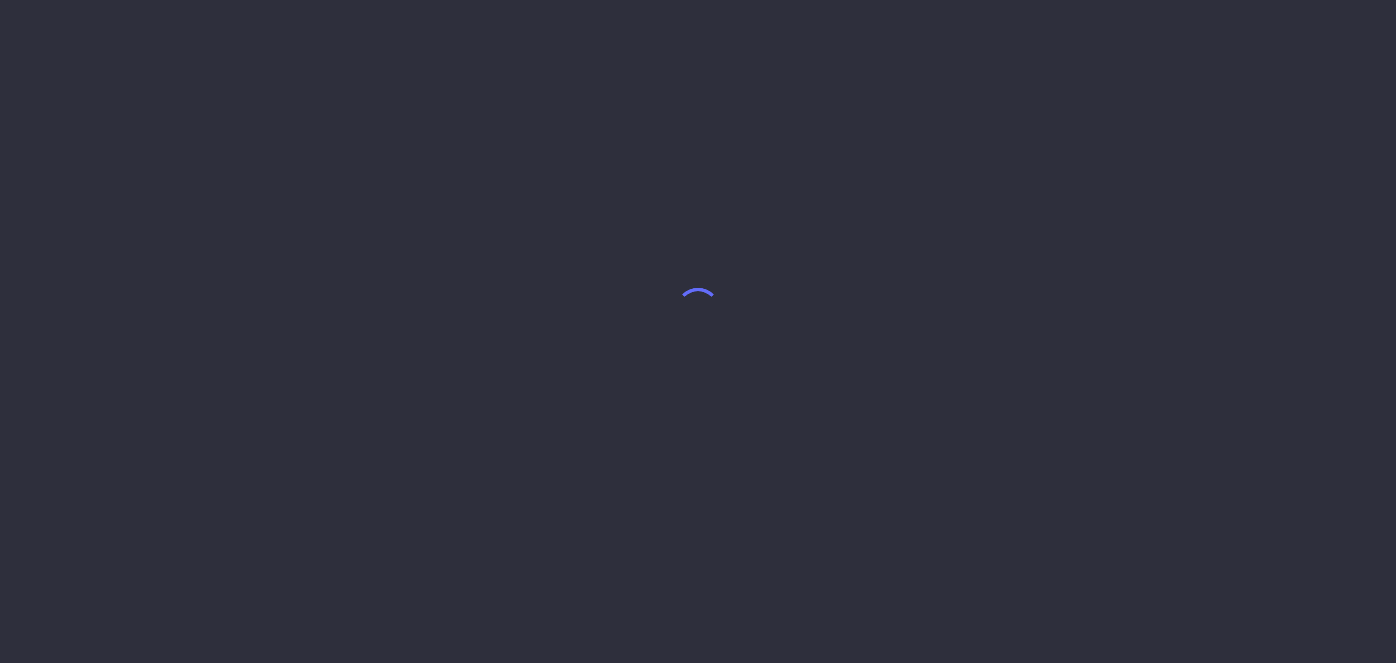 scroll, scrollTop: 0, scrollLeft: 0, axis: both 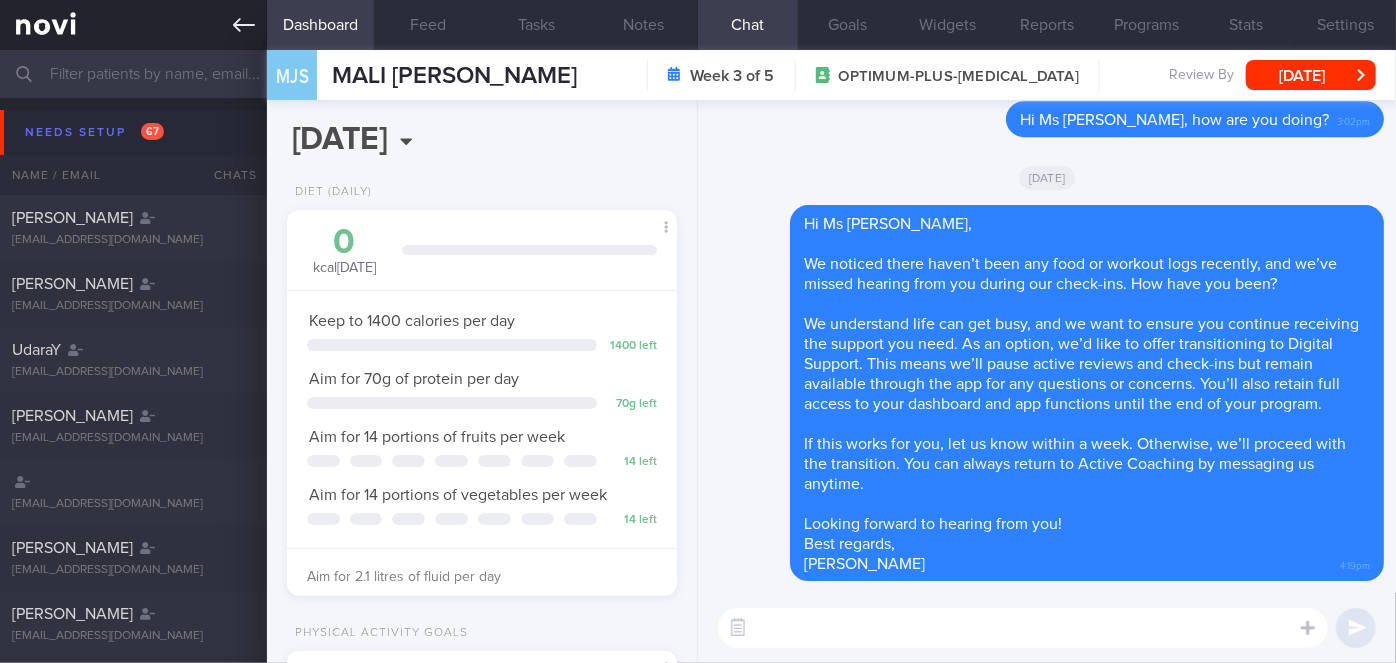 click at bounding box center [133, 25] 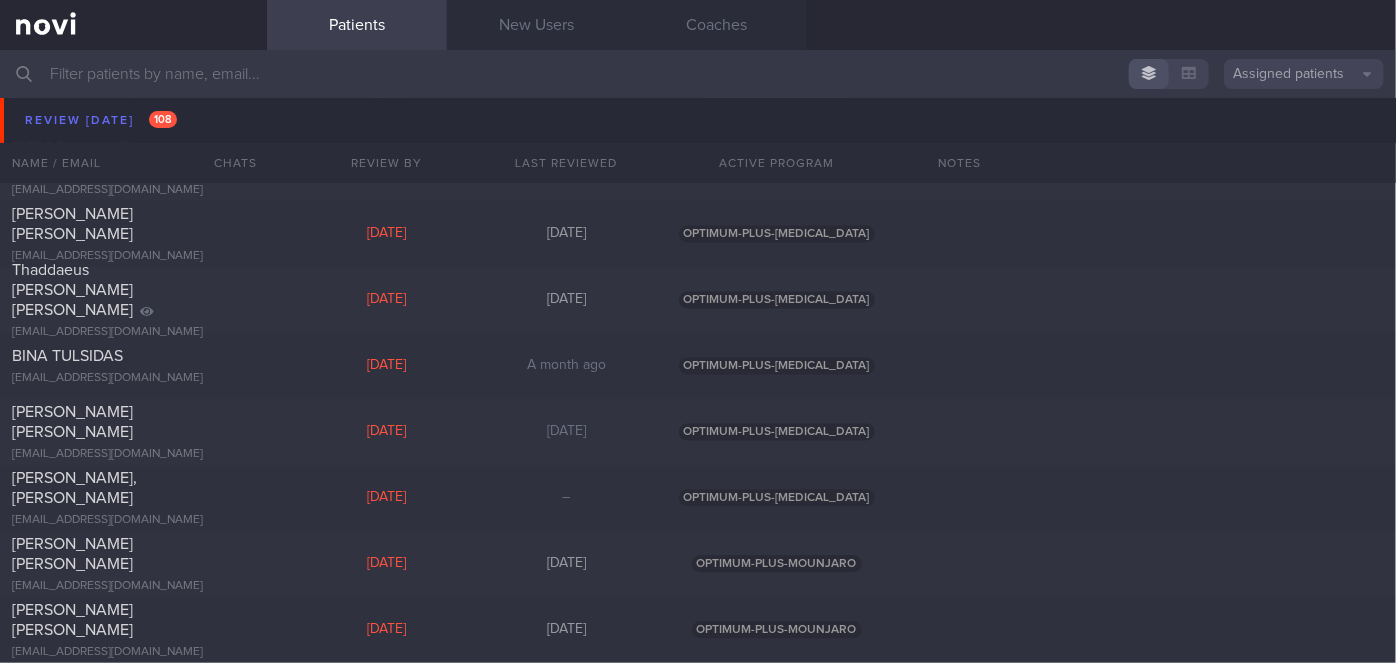 scroll, scrollTop: 9272, scrollLeft: 0, axis: vertical 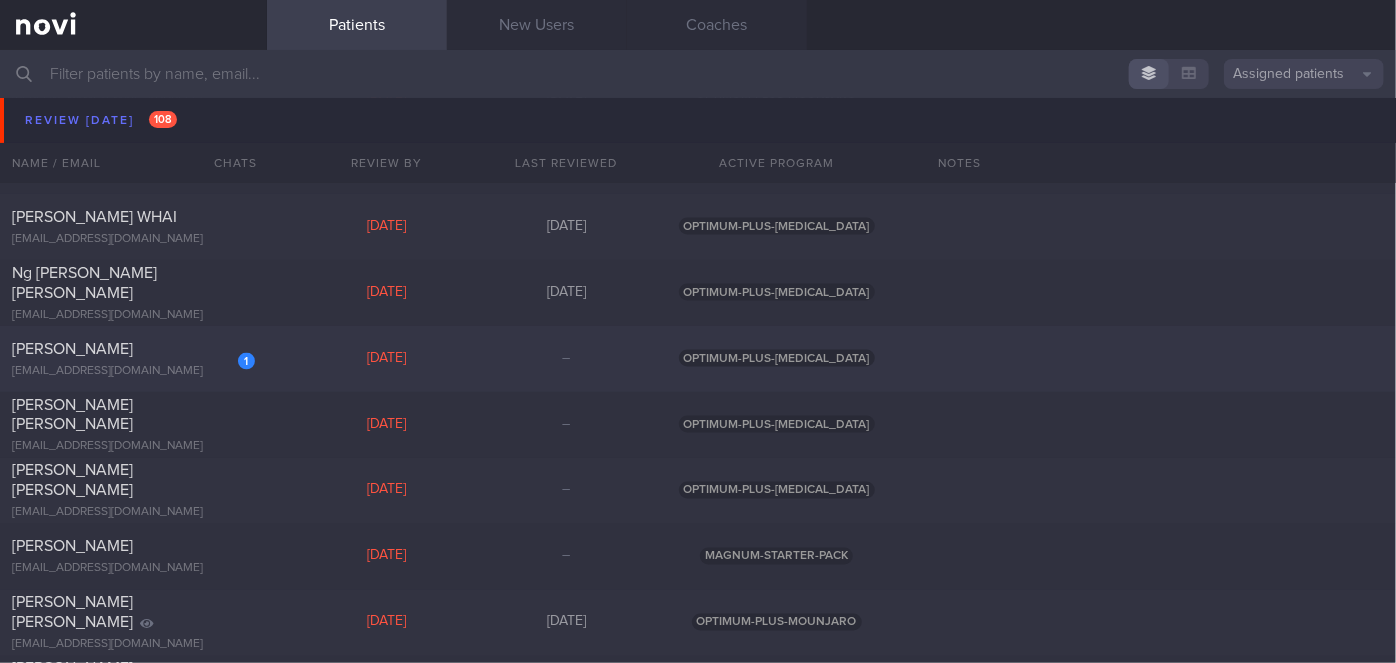 click on "1
[PERSON_NAME]
[EMAIL_ADDRESS][DOMAIN_NAME]
[DATE]
–
OPTIMUM-PLUS-[MEDICAL_DATA]" 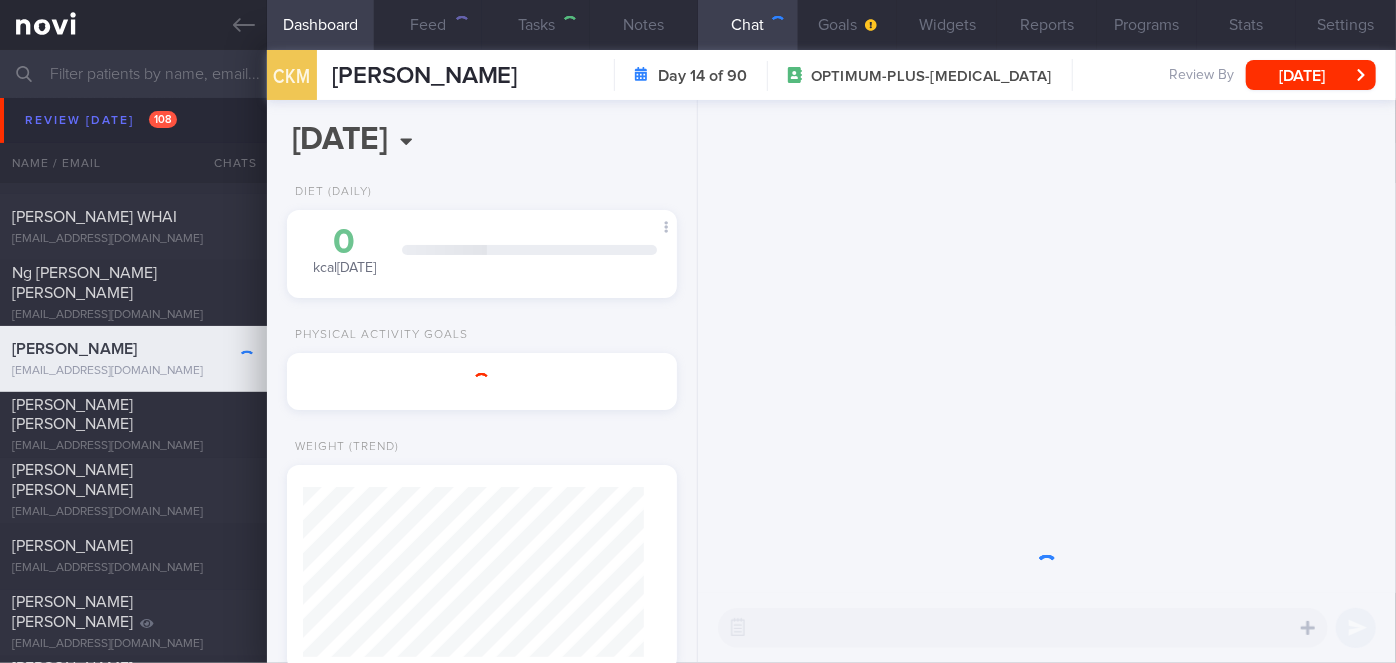 scroll, scrollTop: 999800, scrollLeft: 999658, axis: both 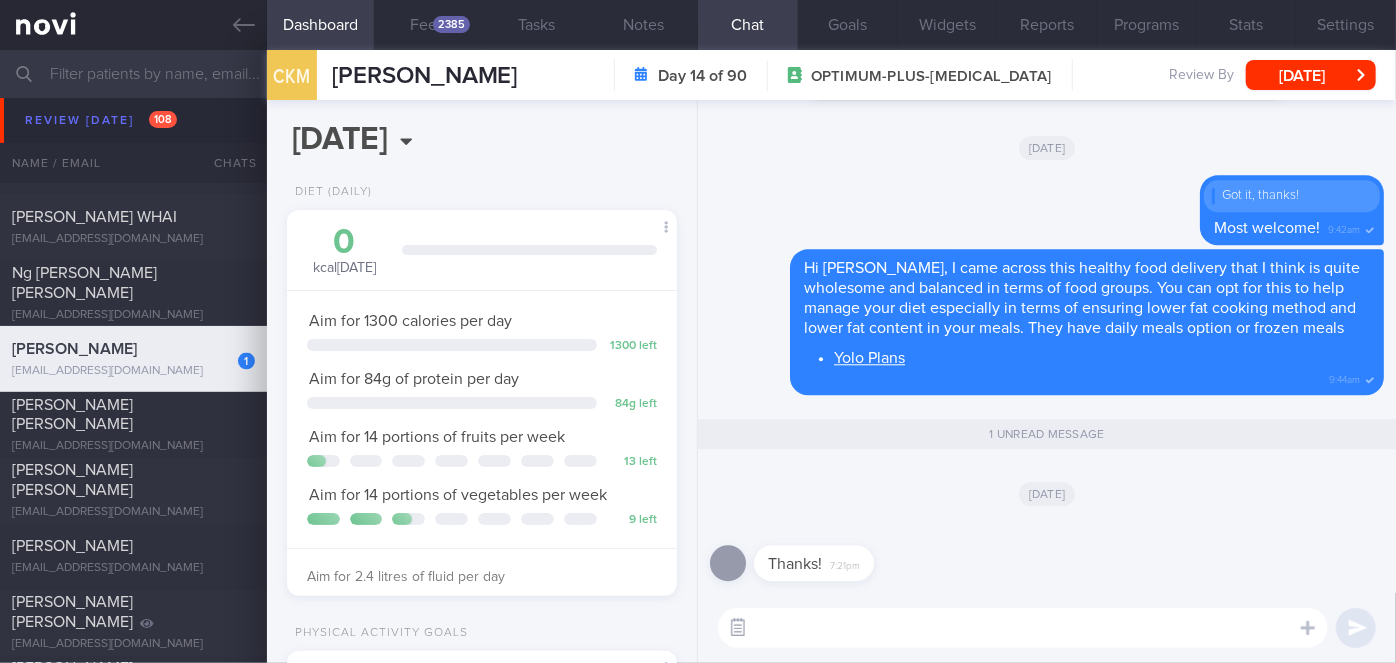 click at bounding box center (738, 628) 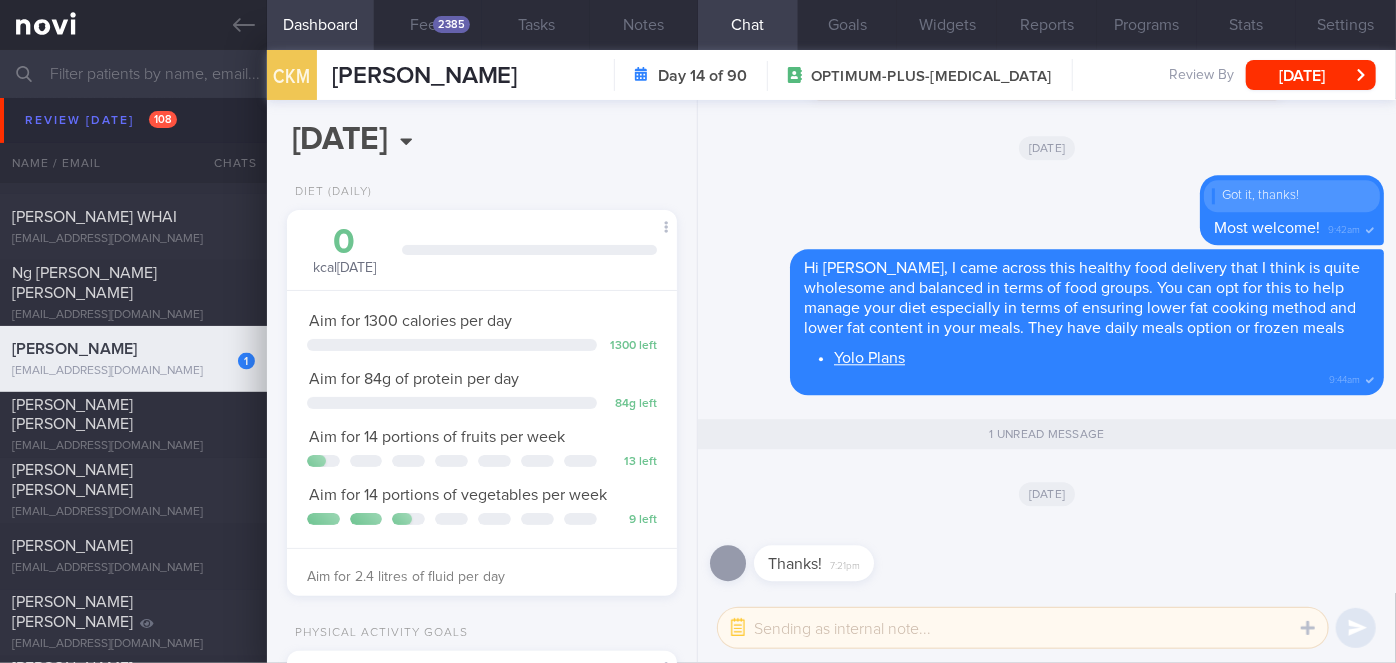 click at bounding box center [1023, 628] 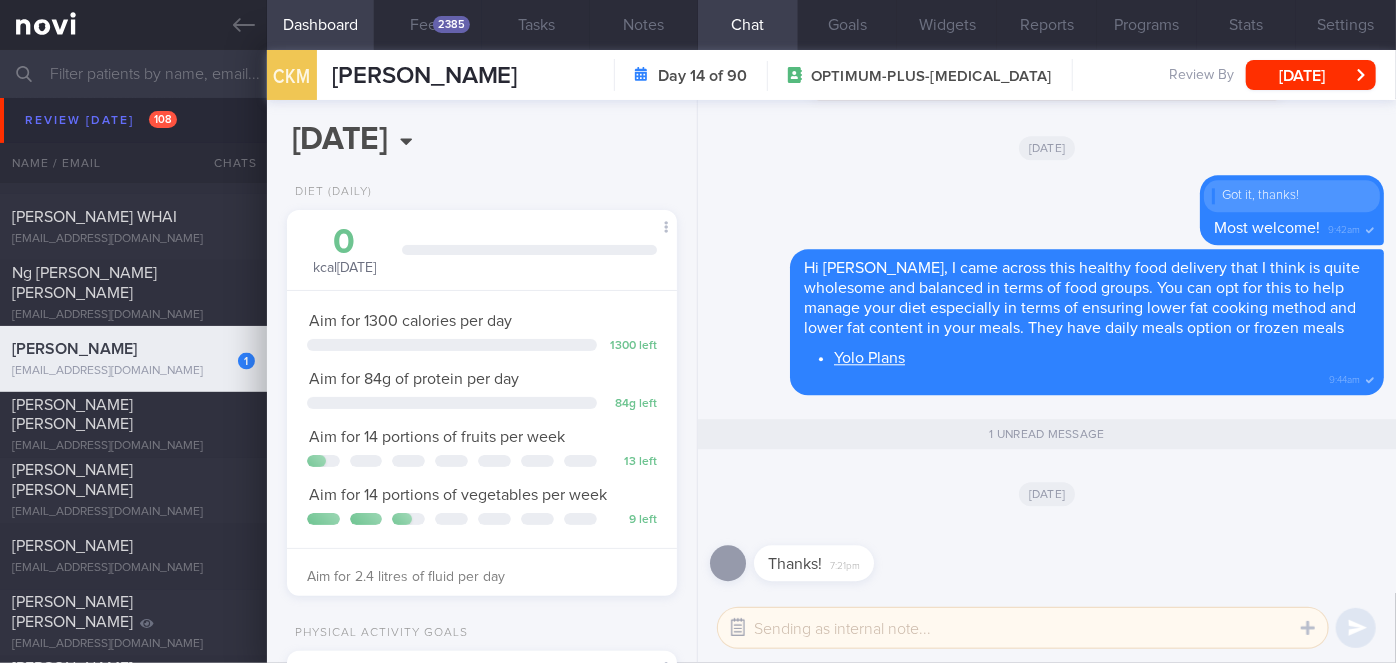 click at bounding box center (738, 628) 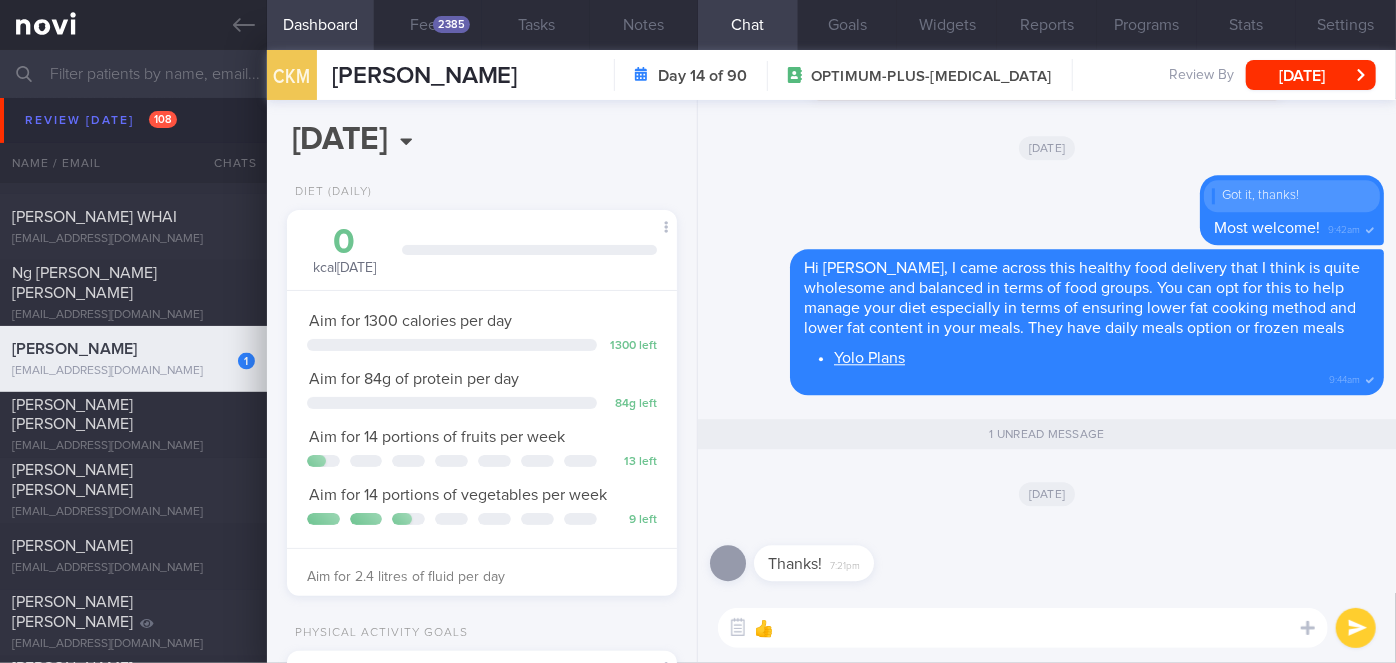 type on "👍" 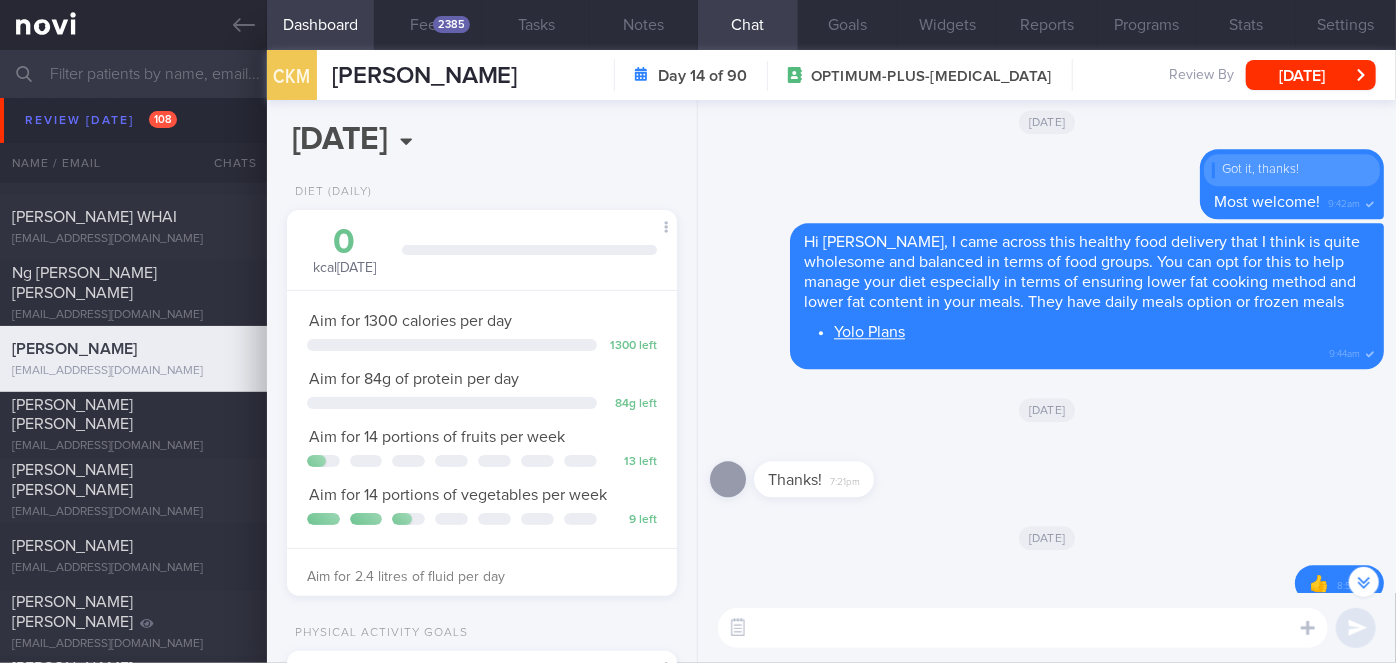 scroll, scrollTop: 0, scrollLeft: 0, axis: both 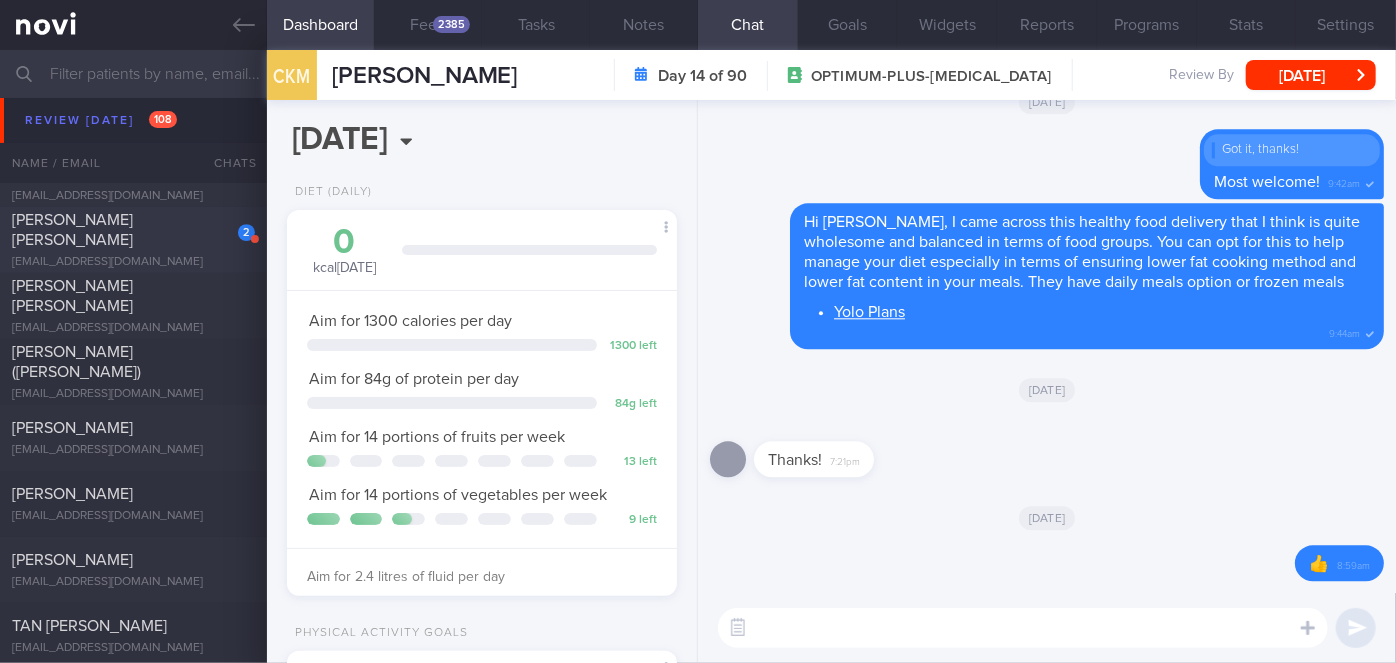 click on "2
[PERSON_NAME] [PERSON_NAME]
[EMAIL_ADDRESS][DOMAIN_NAME]" at bounding box center (133, 240) 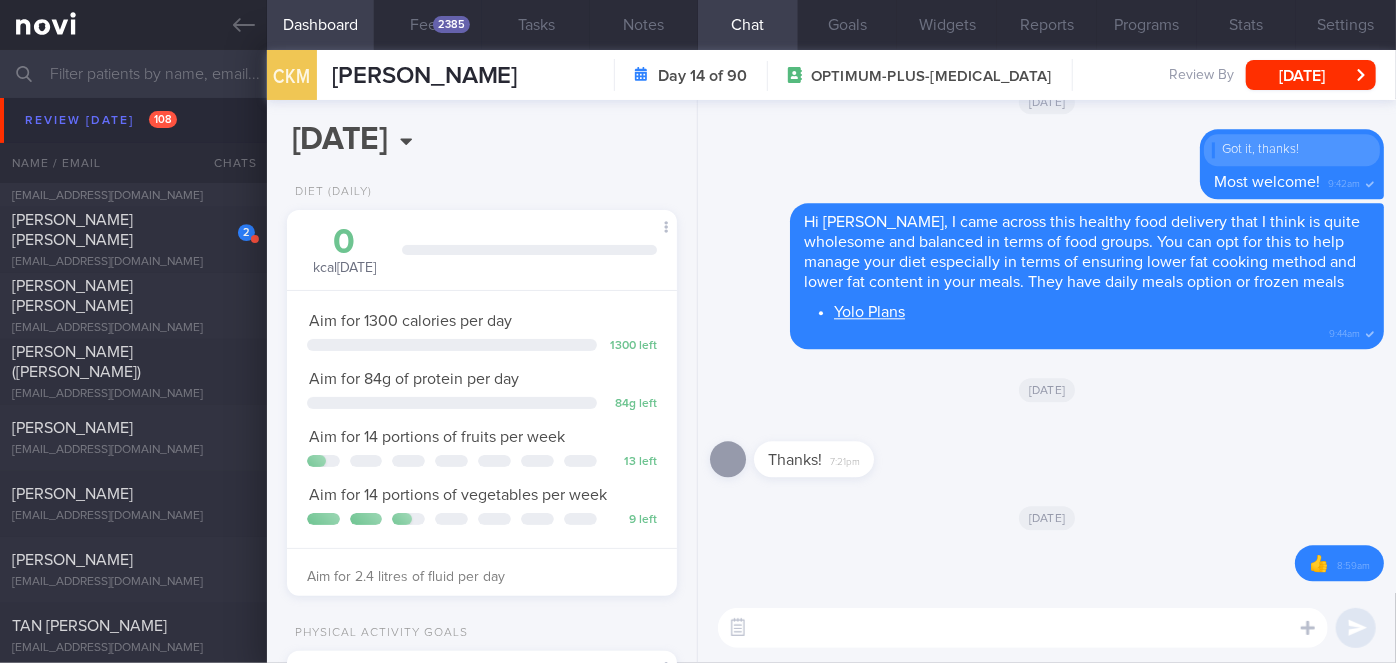 select on "6" 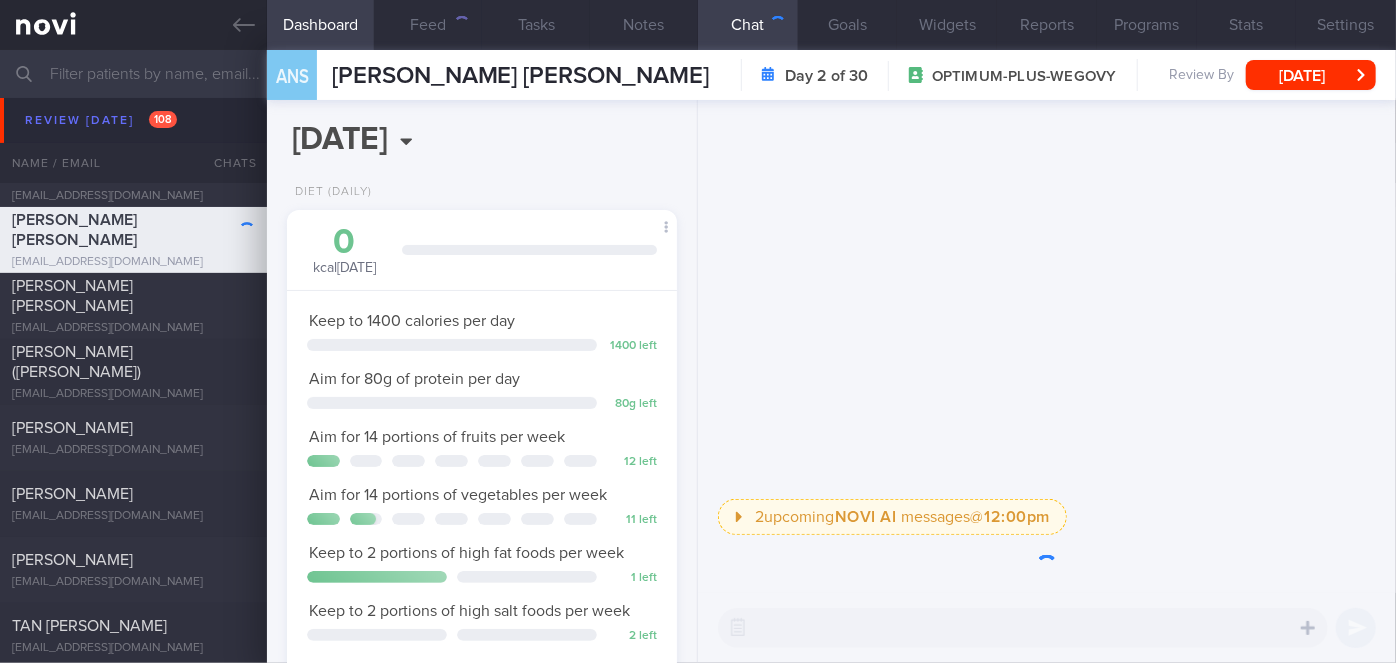scroll, scrollTop: 999829, scrollLeft: 999658, axis: both 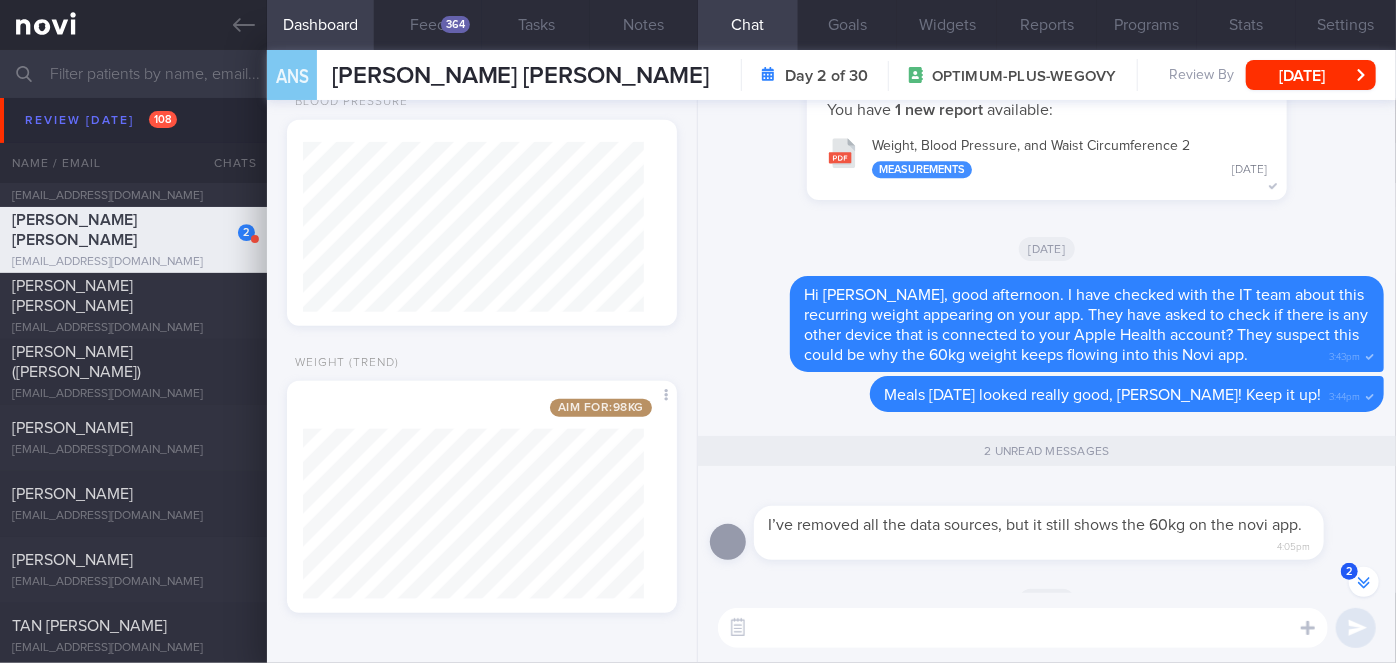 click at bounding box center [1023, 628] 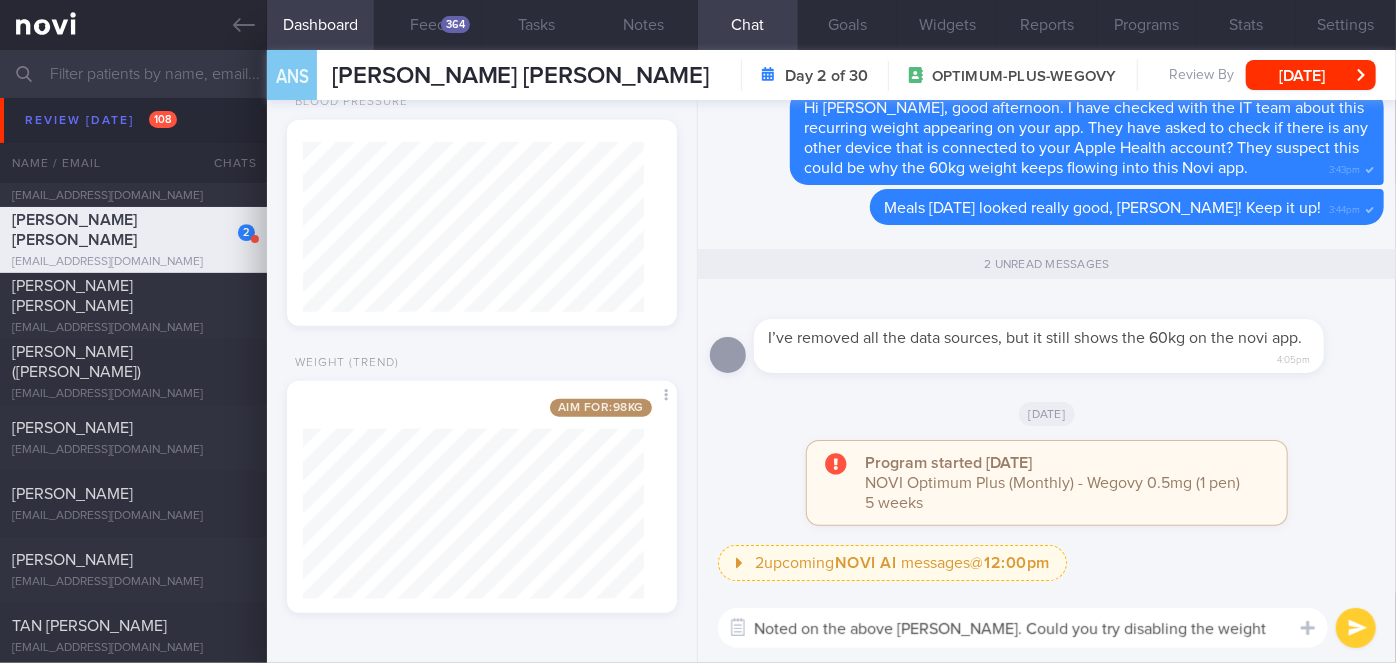 scroll, scrollTop: 0, scrollLeft: 0, axis: both 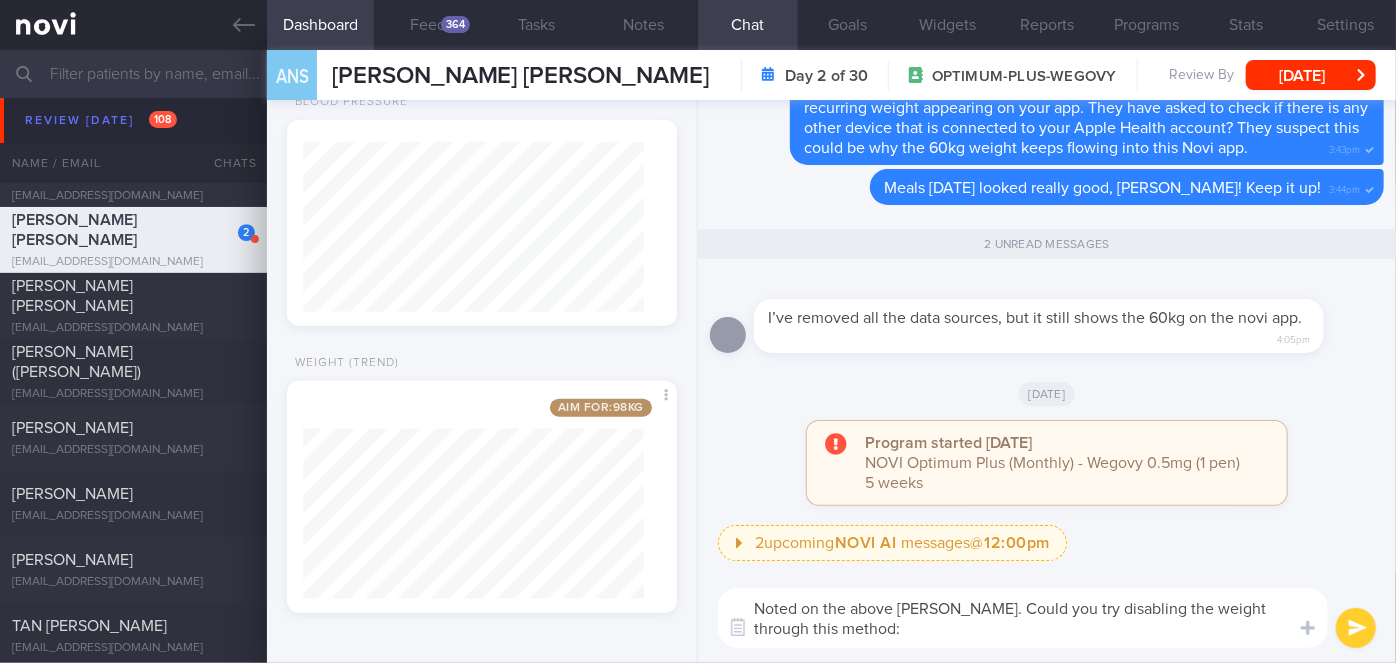paste on ""Settings > Privacy & Security > Health > Novi Health > scroll down to 'weight' and disable"" 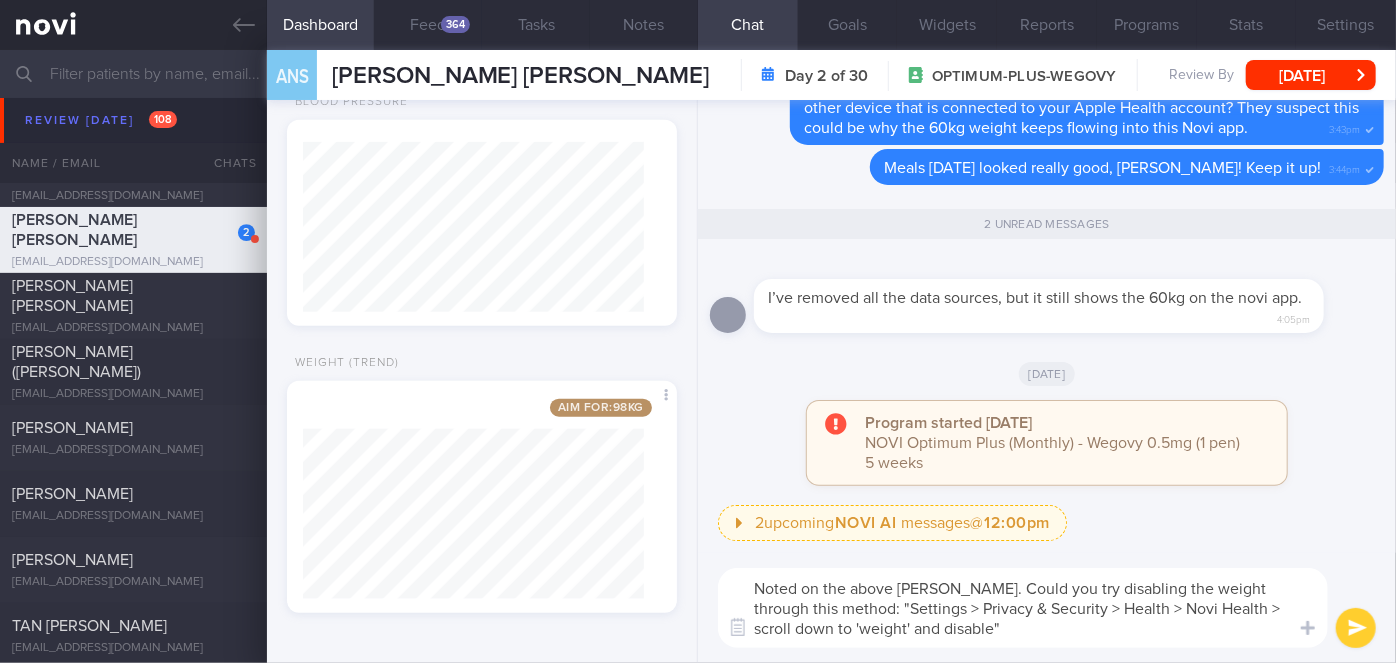 scroll, scrollTop: 0, scrollLeft: 0, axis: both 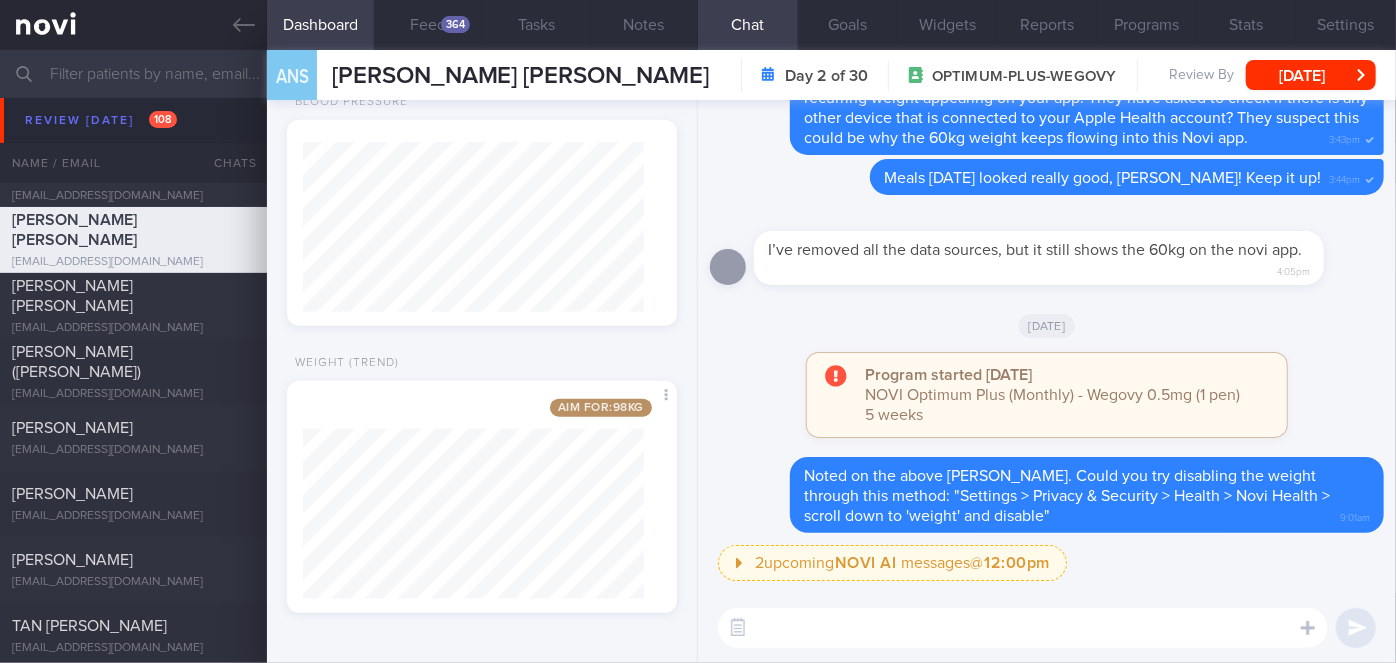 click at bounding box center [1023, 628] 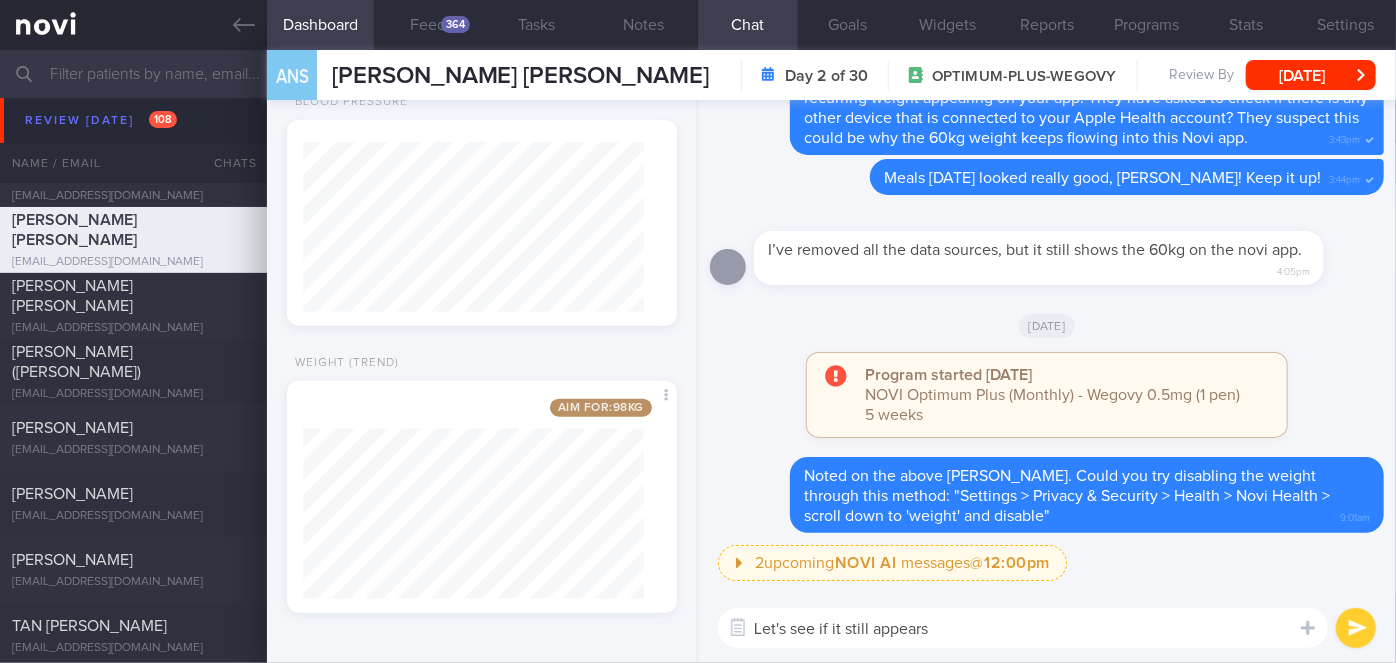 type on "Let's see if it still appears." 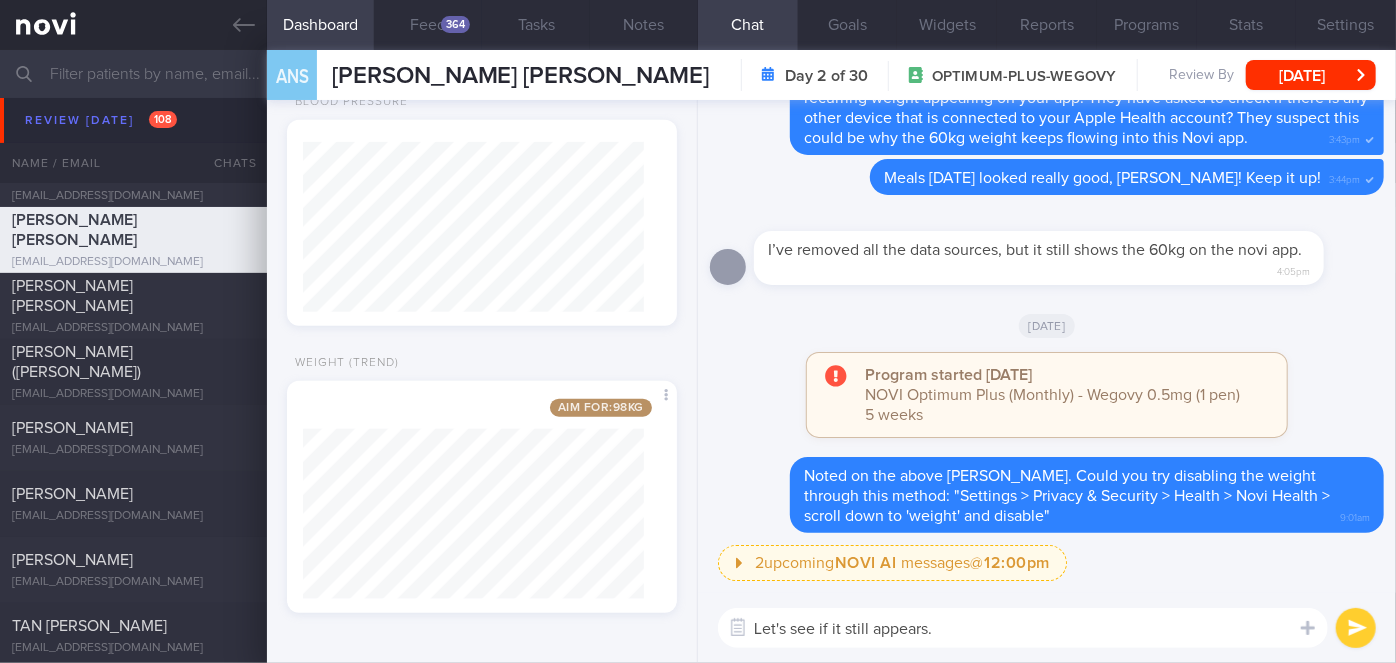 type 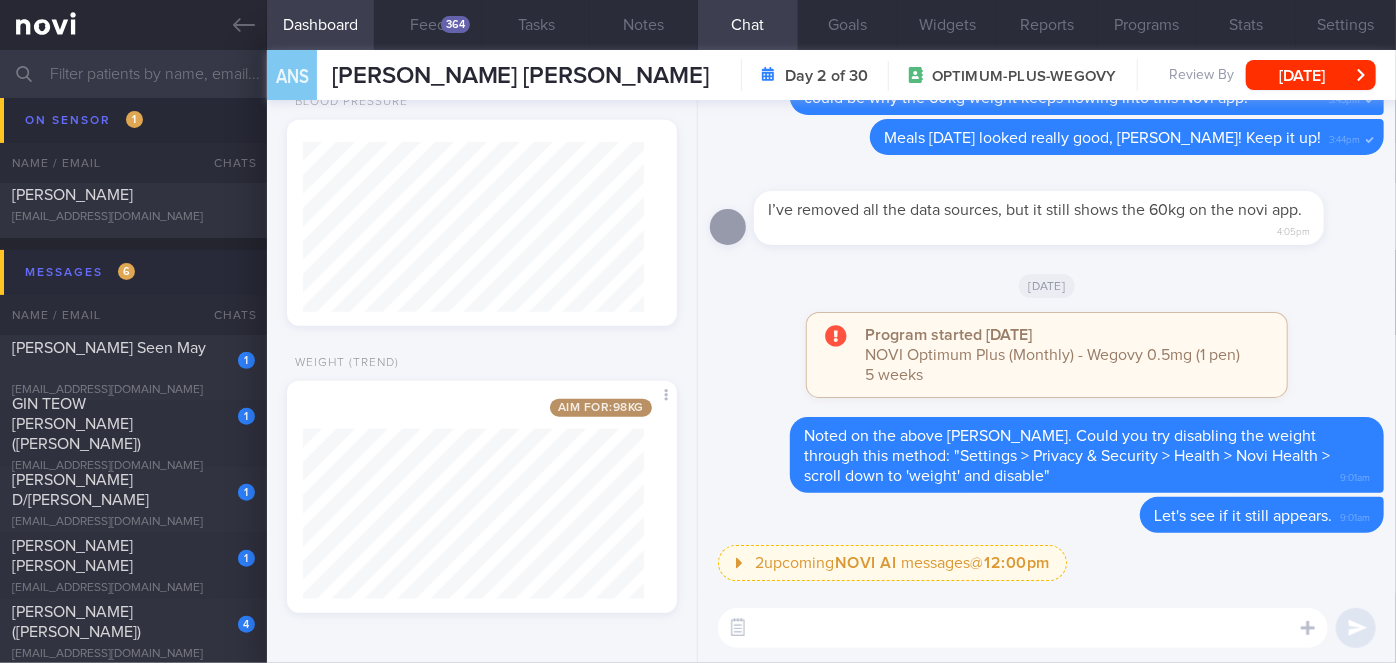 scroll, scrollTop: 11727, scrollLeft: 0, axis: vertical 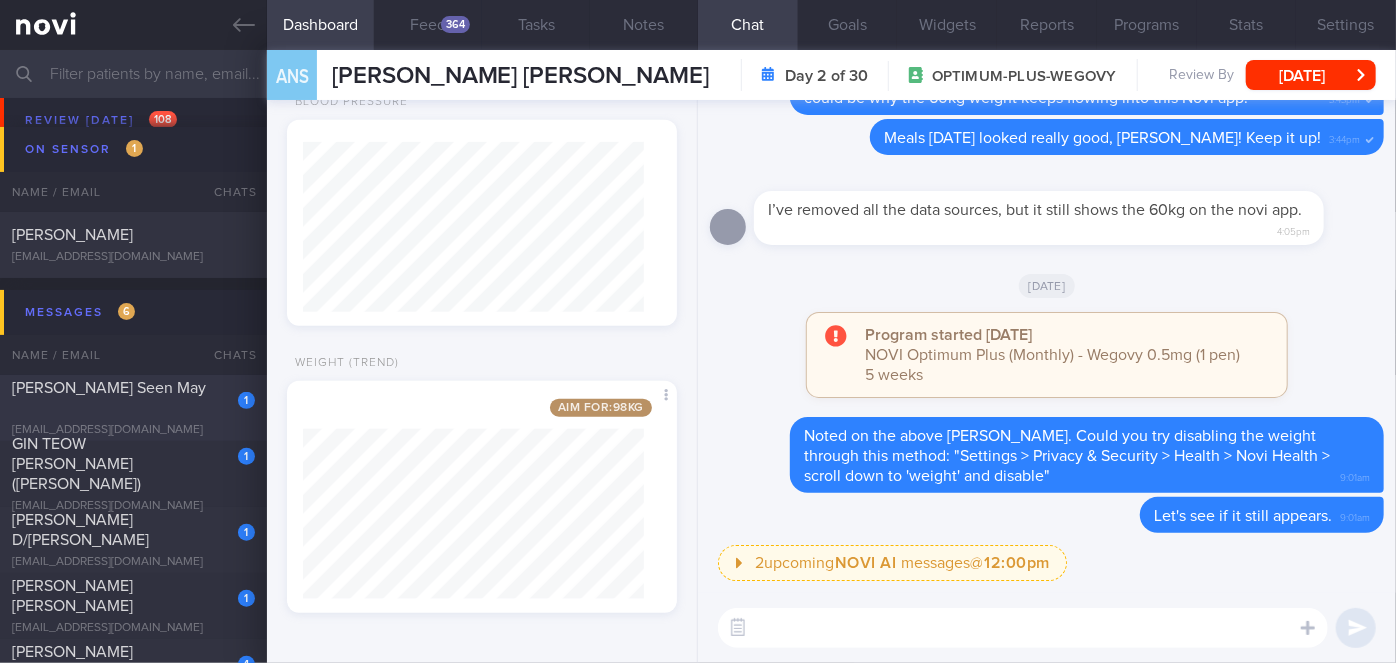 click on "[PERSON_NAME] Seen May" at bounding box center [131, 398] 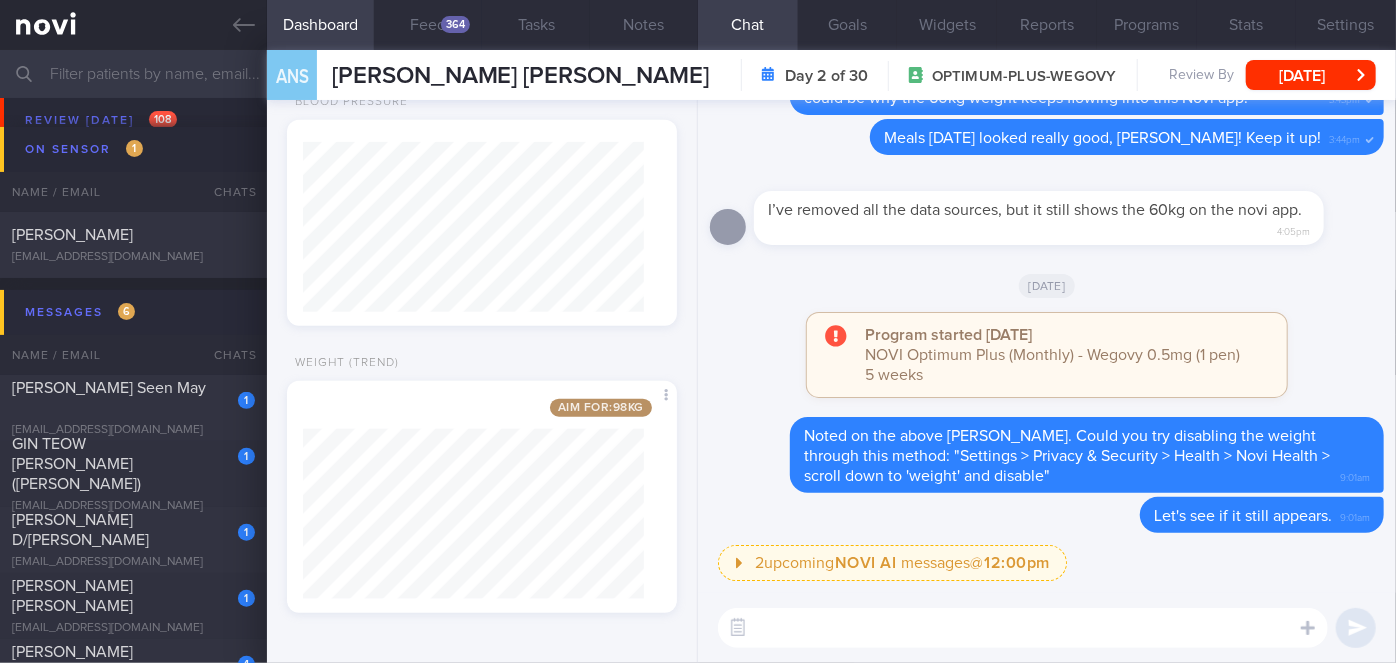 select on "7" 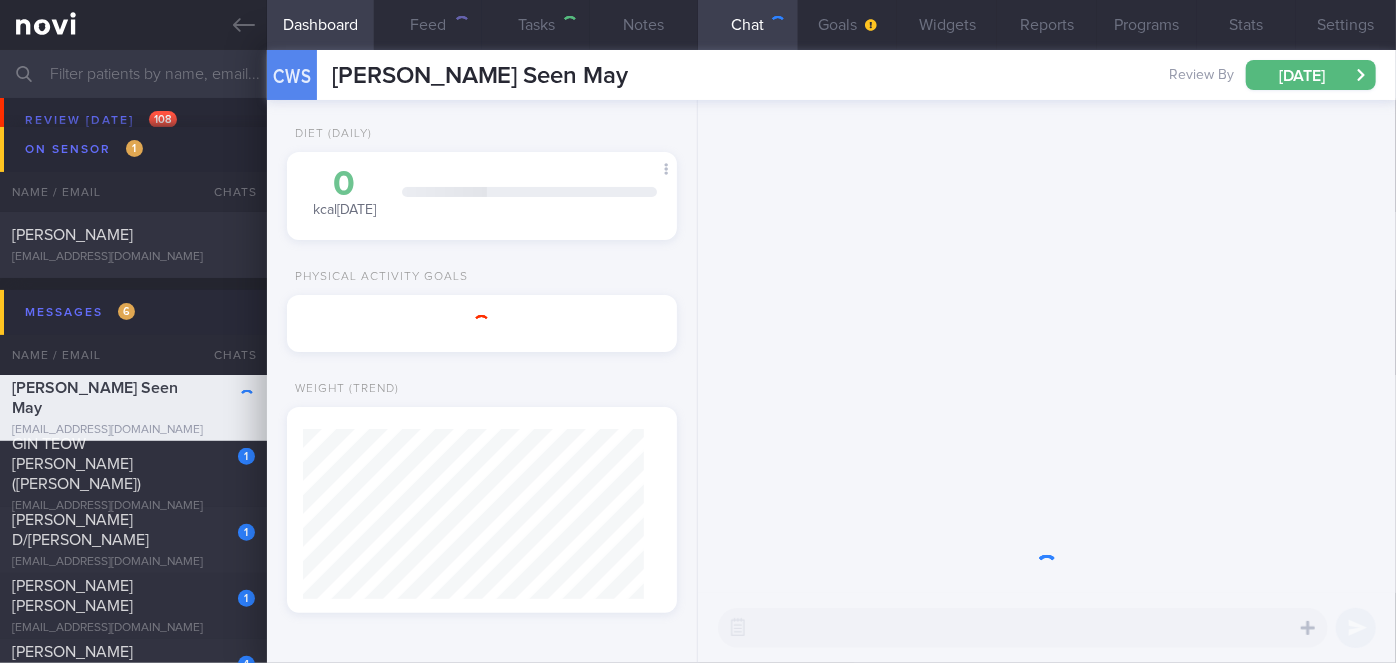 scroll, scrollTop: 56, scrollLeft: 0, axis: vertical 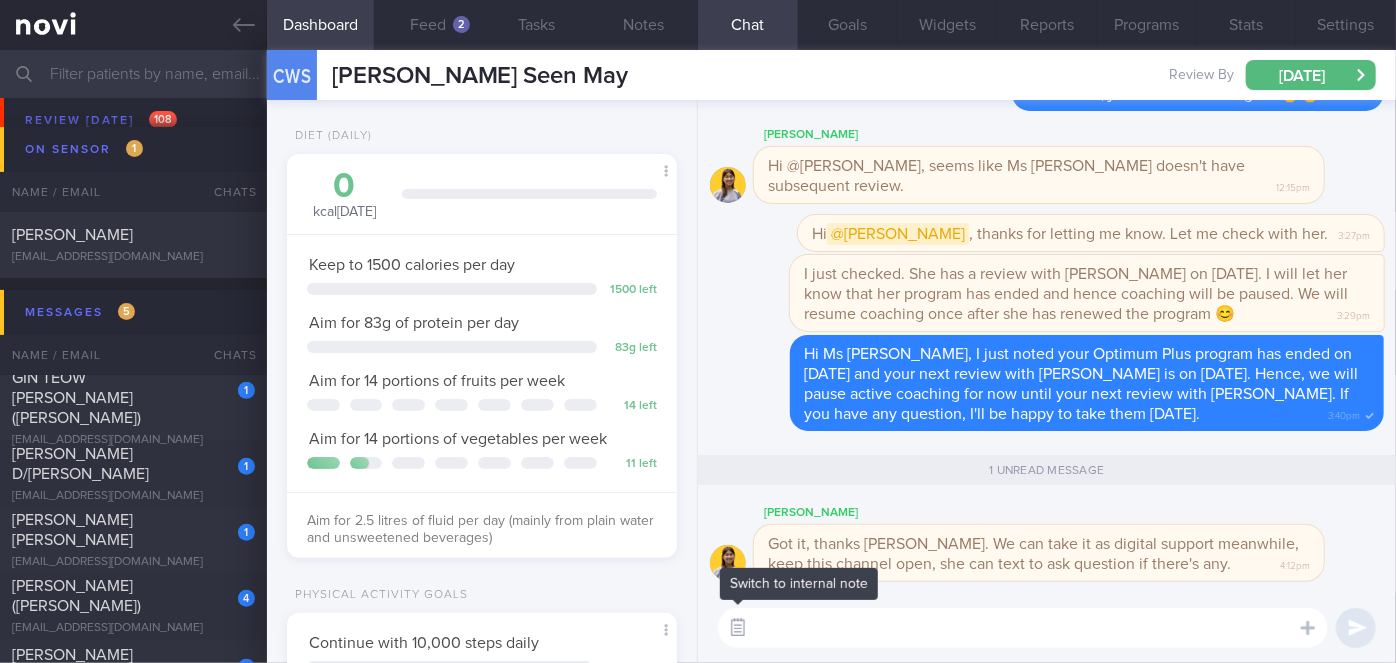 click at bounding box center (738, 628) 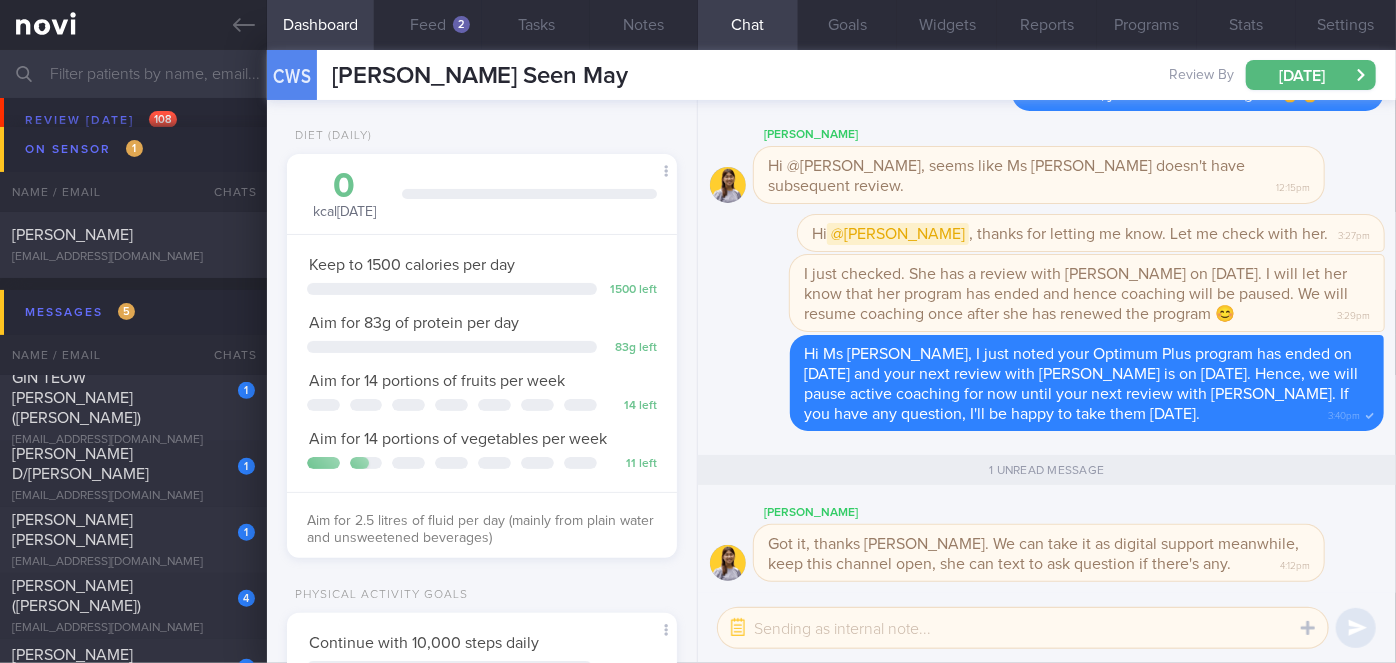 click at bounding box center [1023, 628] 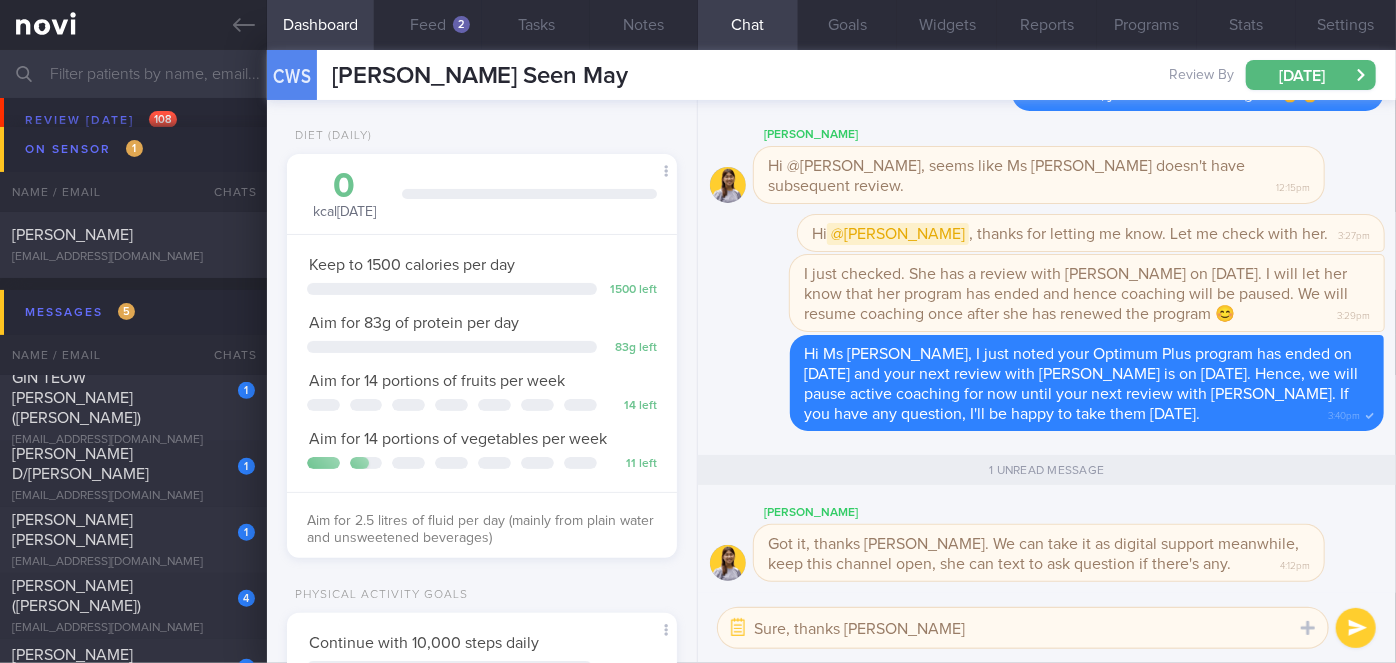 type on "Sure, thanks [PERSON_NAME]" 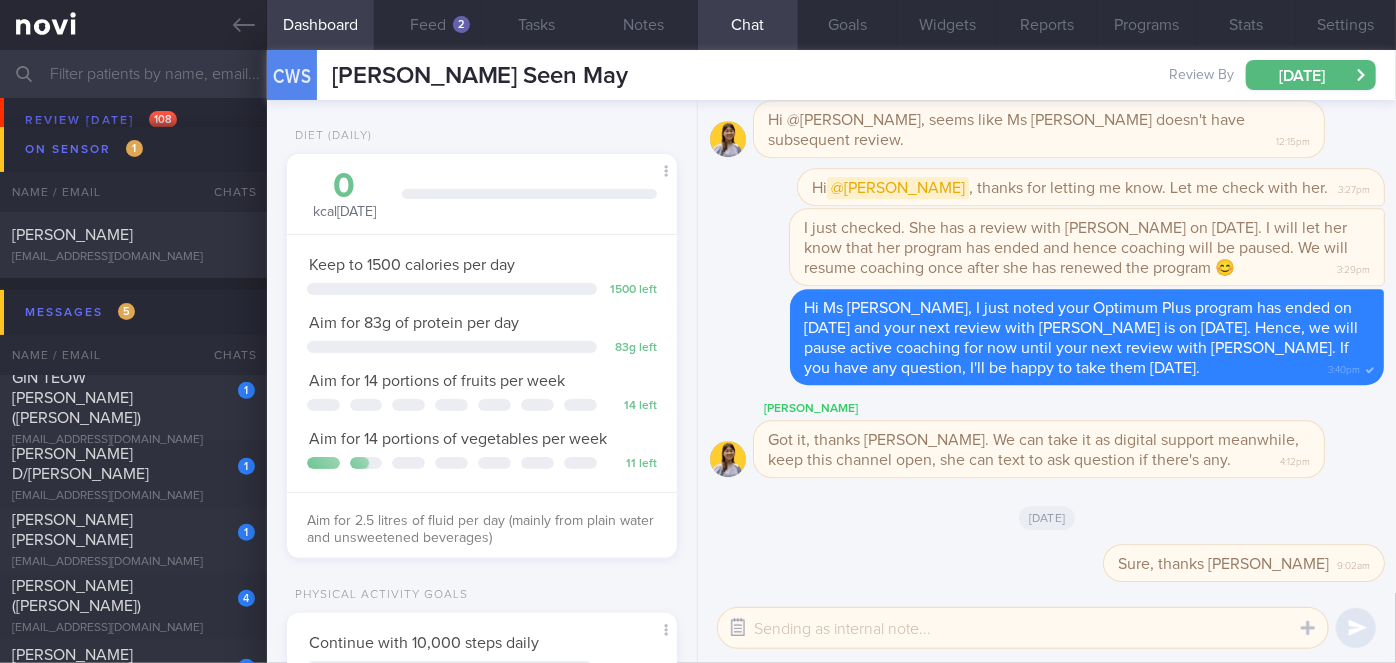 click at bounding box center [738, 628] 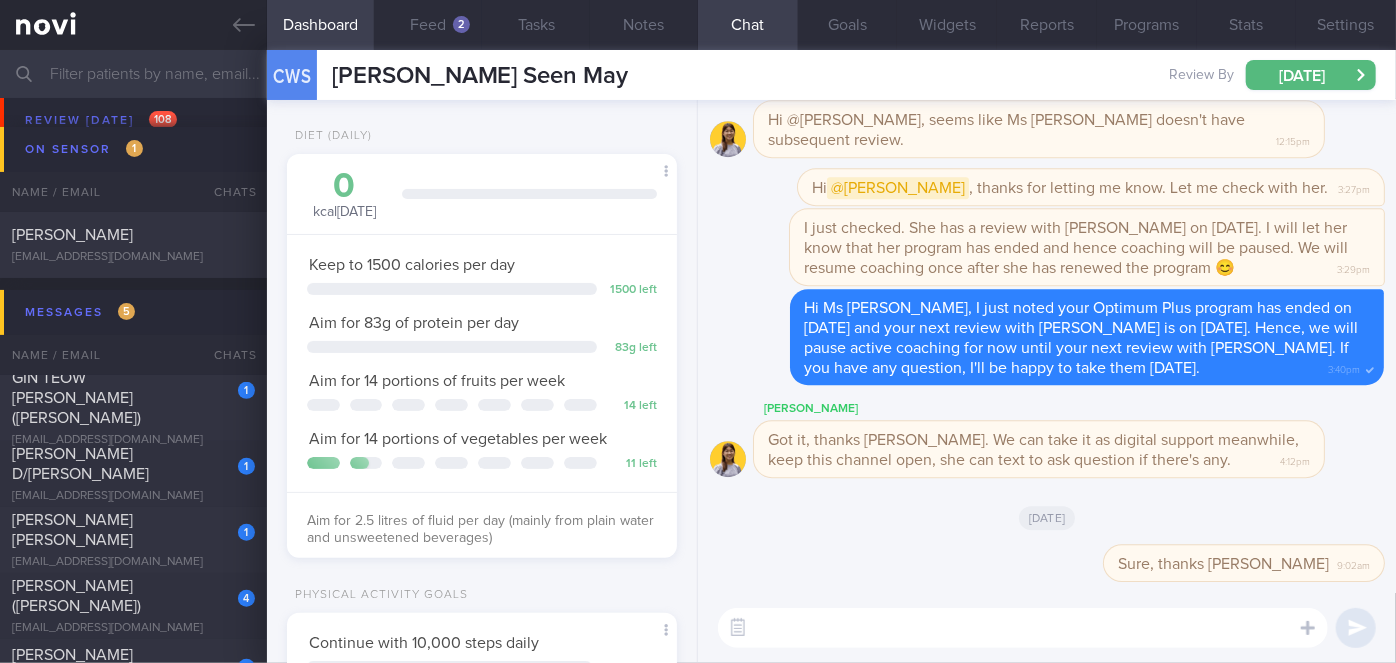 click at bounding box center (1023, 628) 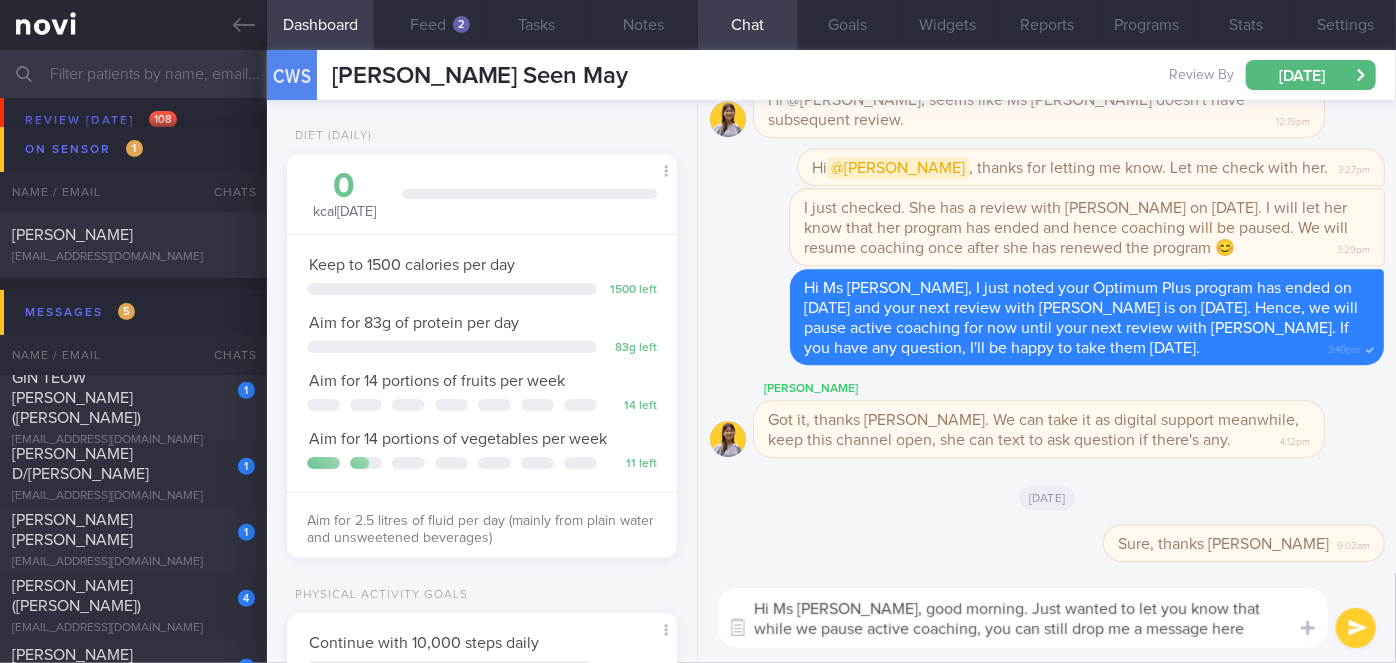 scroll, scrollTop: 0, scrollLeft: 0, axis: both 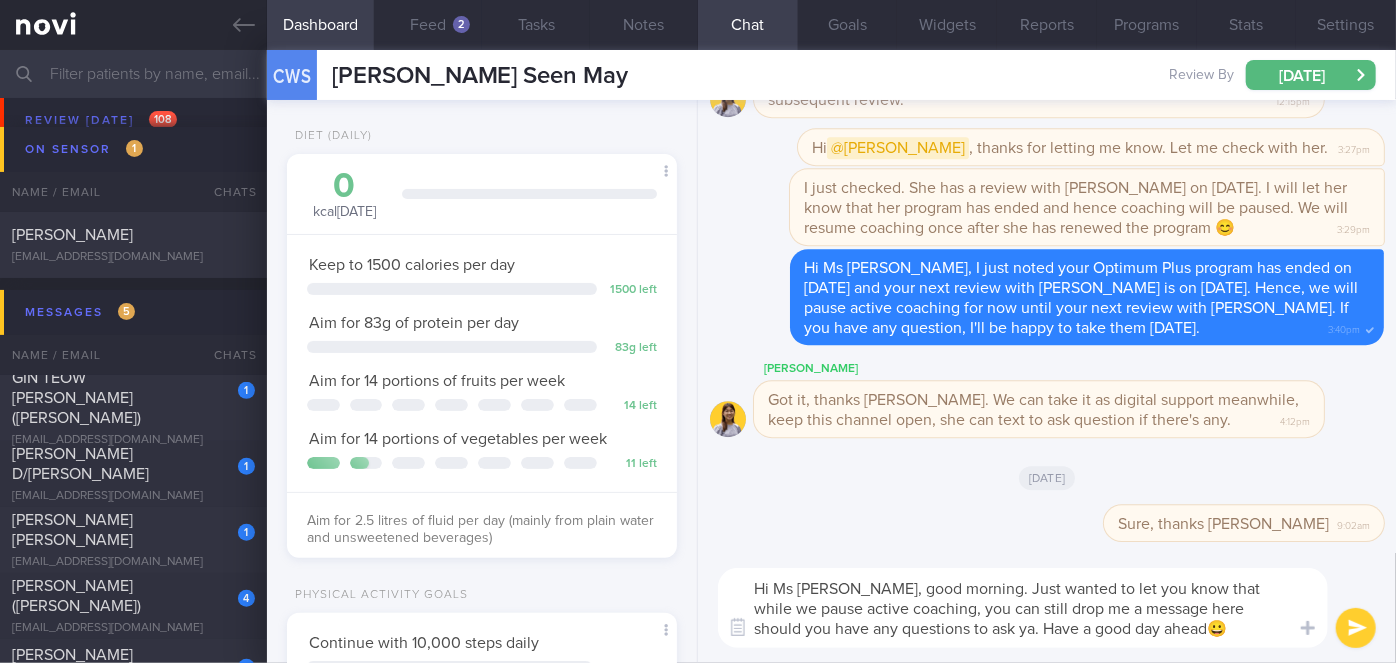 type on "Hi Ms [PERSON_NAME], good morning. Just wanted to let you know that while we pause active coaching, you can still drop me a message here should you have any questions to ask ya. Have a good day ahead😀" 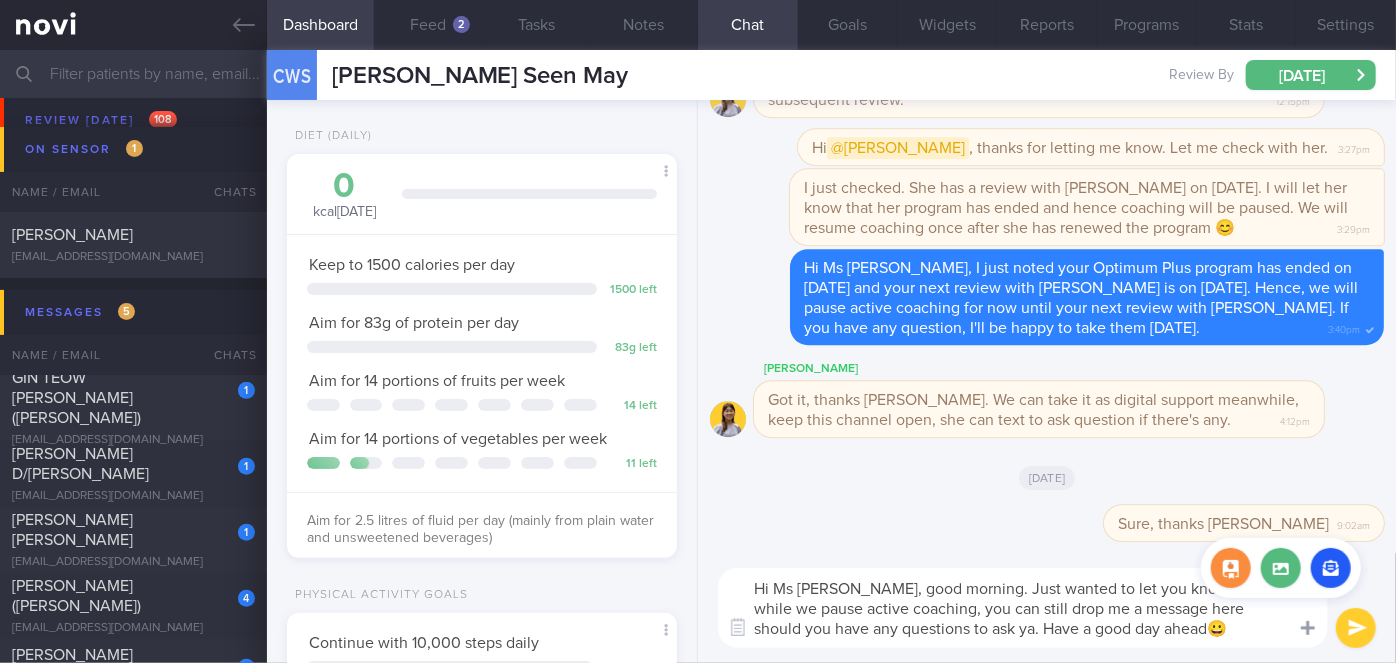 type 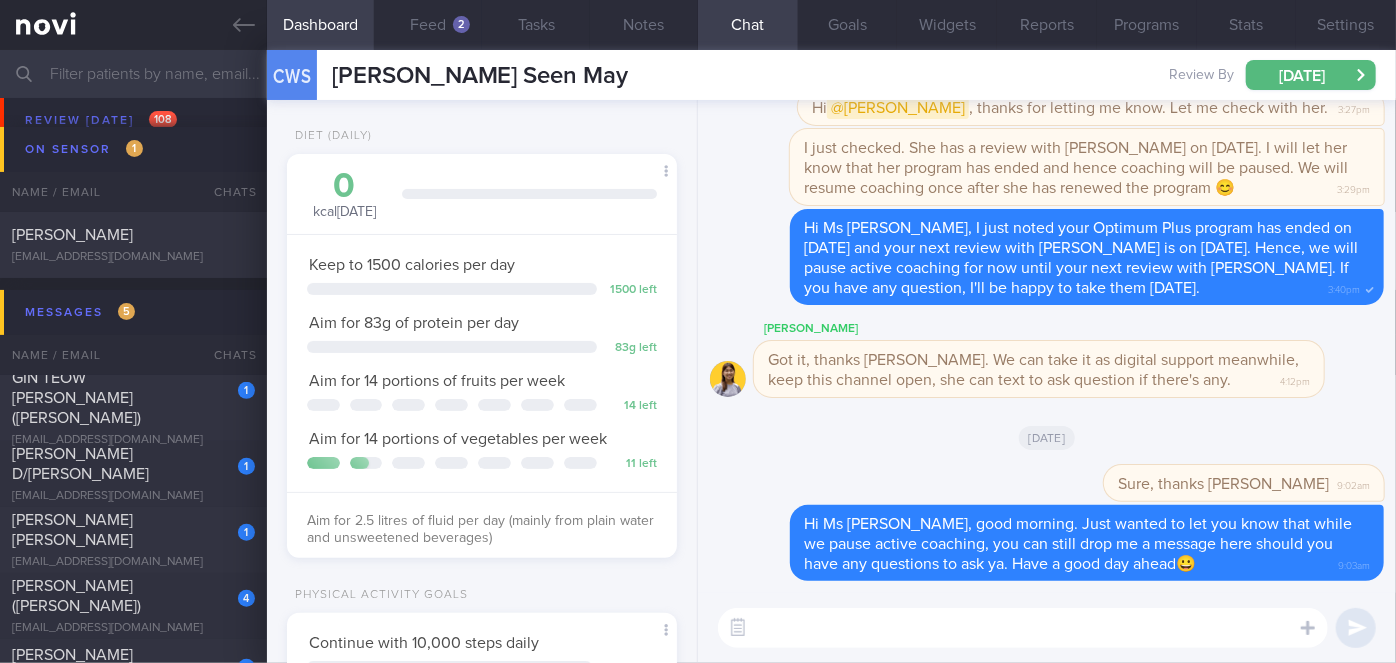 click on "GIN TEOW [PERSON_NAME] ([PERSON_NAME])" at bounding box center (131, 398) 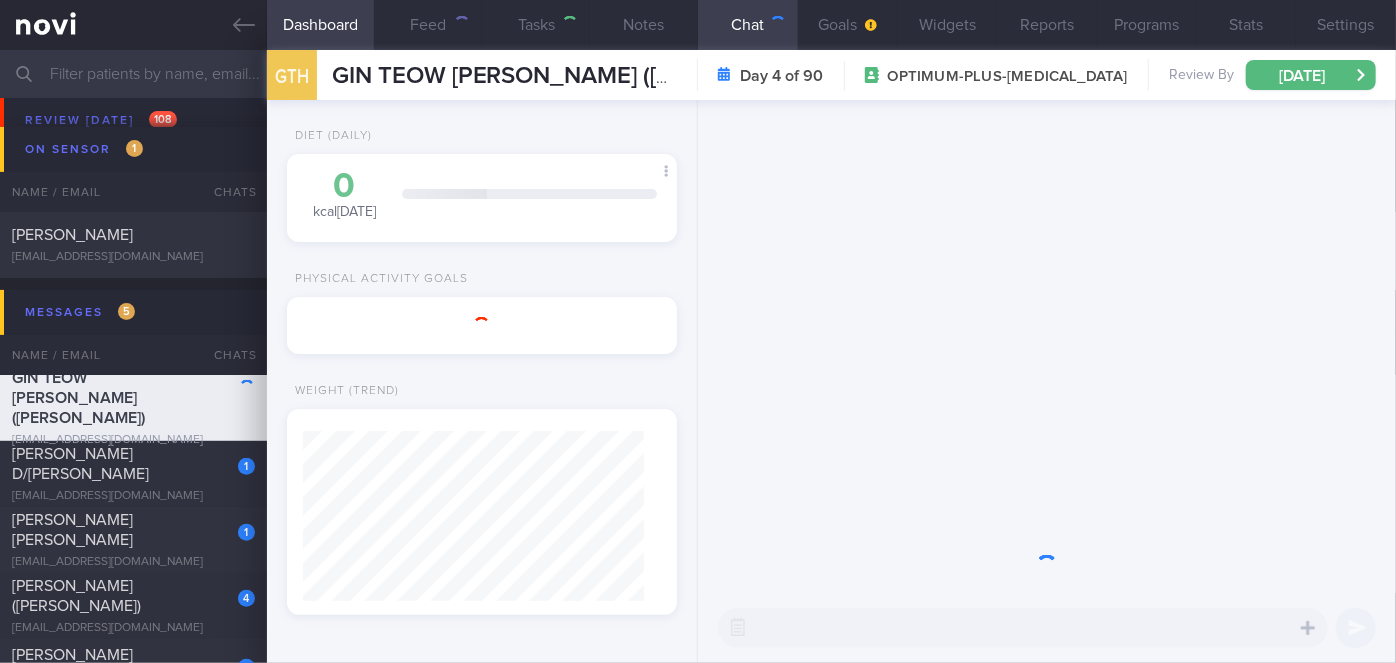 select on "6" 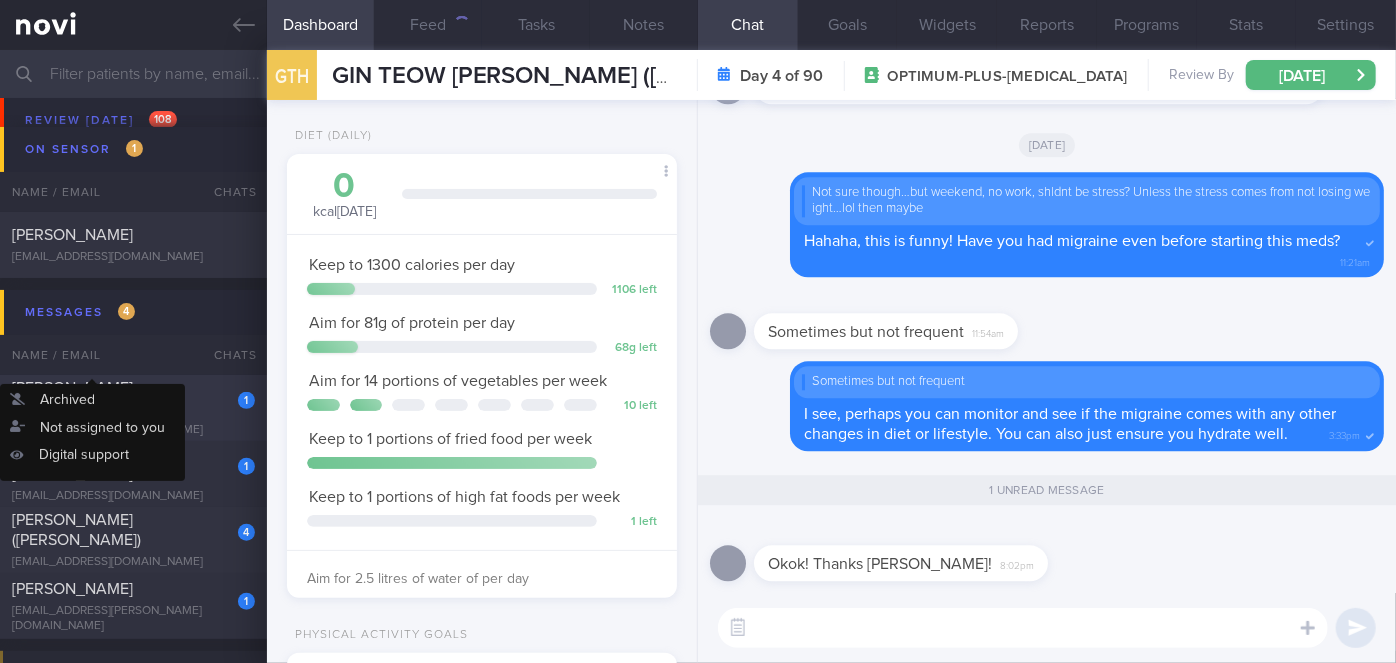 scroll, scrollTop: 999800, scrollLeft: 999658, axis: both 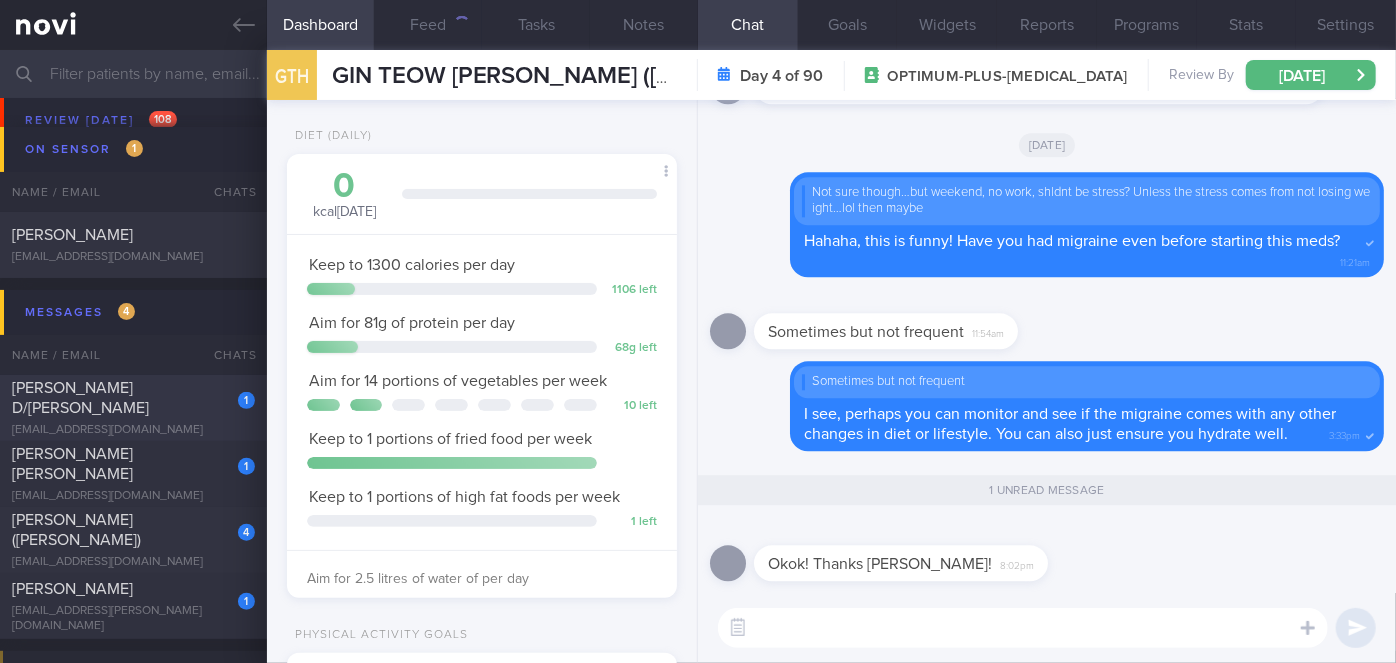click on "[PERSON_NAME] D/[PERSON_NAME]" at bounding box center [131, 398] 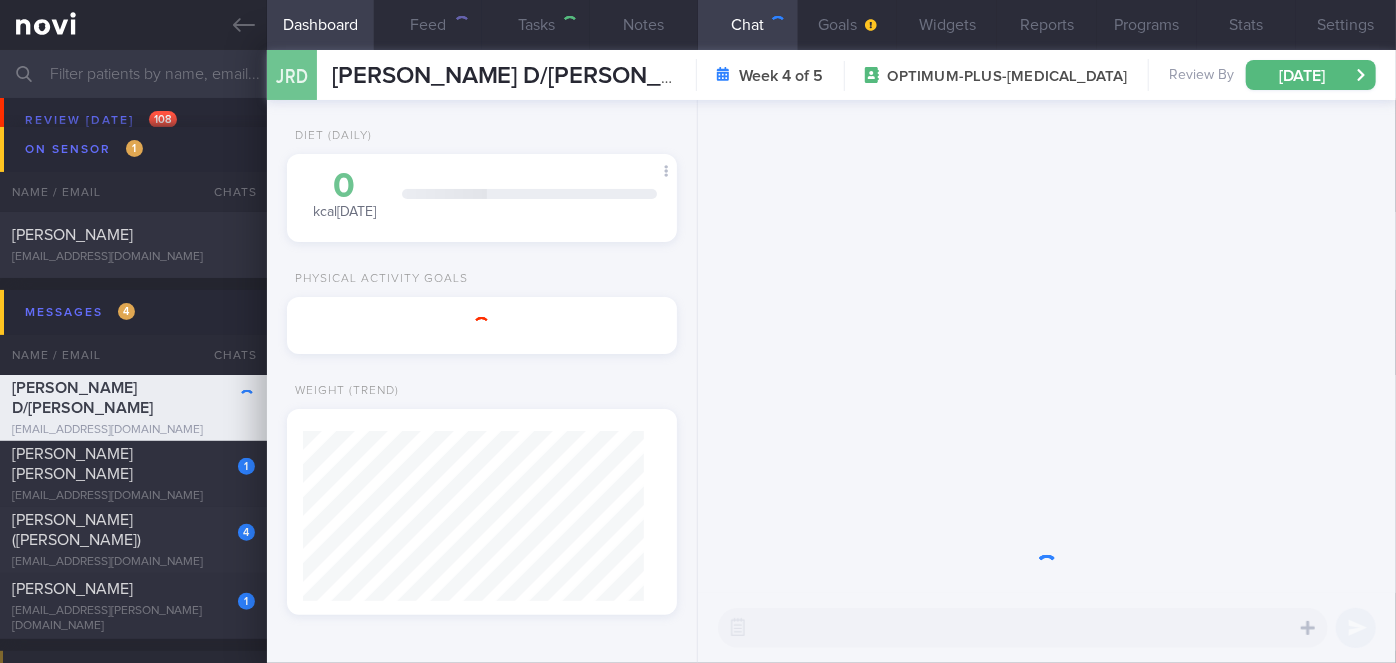 scroll, scrollTop: 0, scrollLeft: 0, axis: both 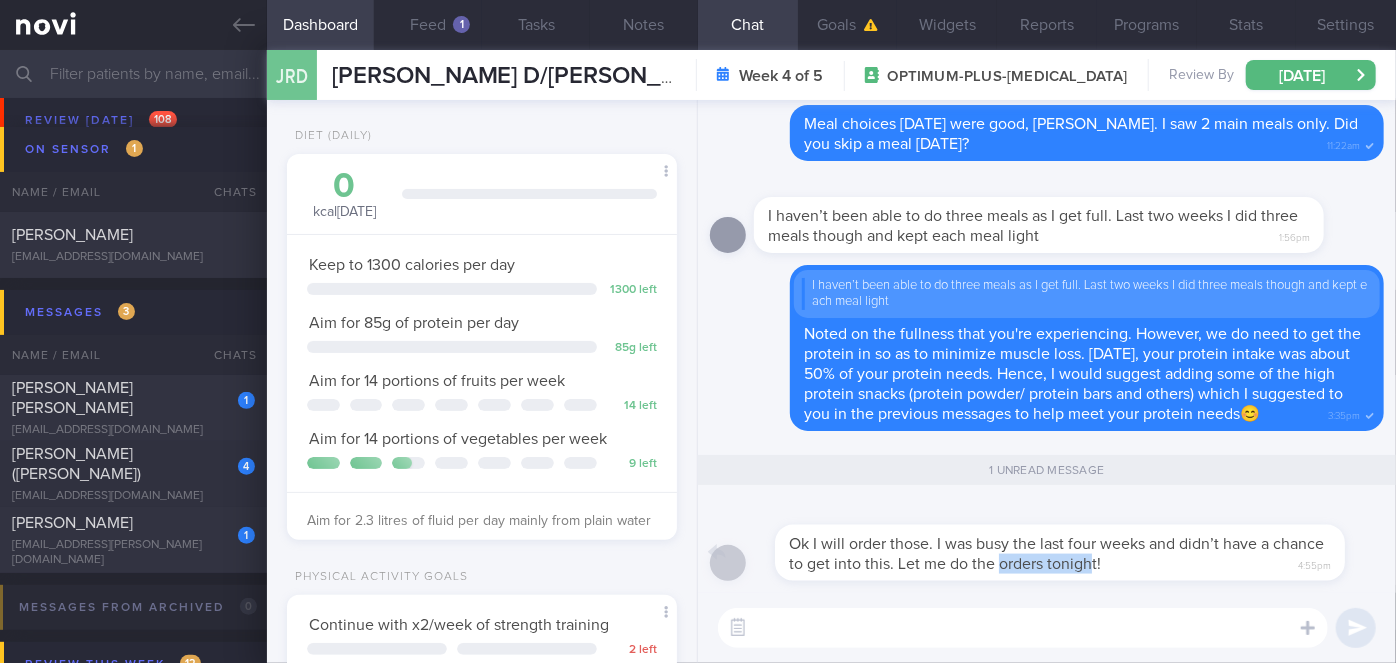 drag, startPoint x: 1034, startPoint y: 576, endPoint x: 1122, endPoint y: 565, distance: 88.68484 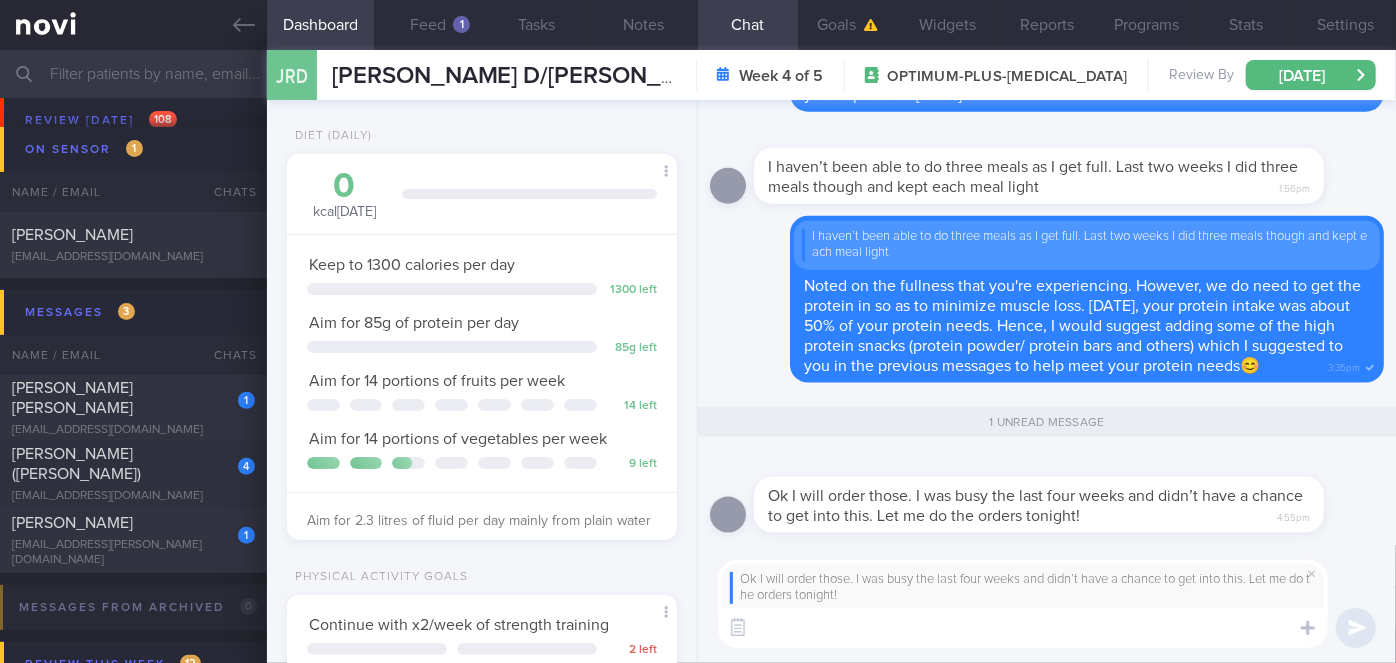 scroll, scrollTop: 0, scrollLeft: 0, axis: both 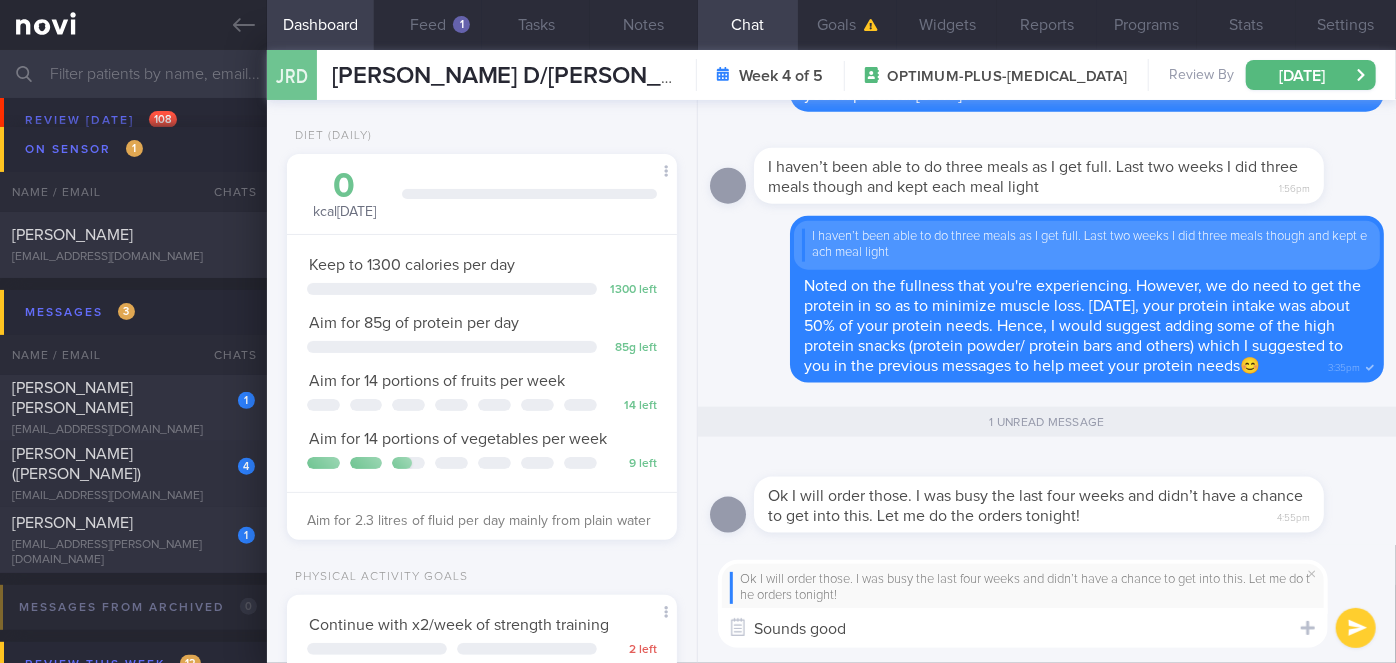 type on "Sounds good!" 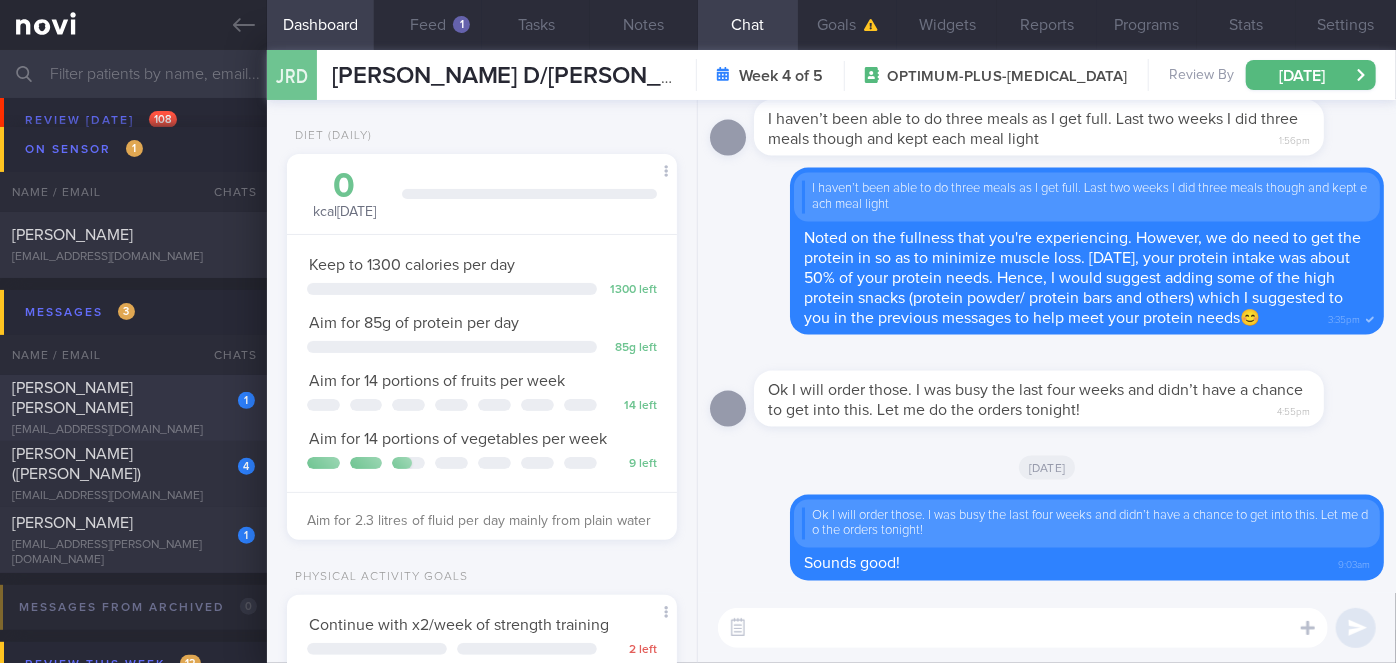 click on "[PERSON_NAME] [PERSON_NAME]" at bounding box center (131, 398) 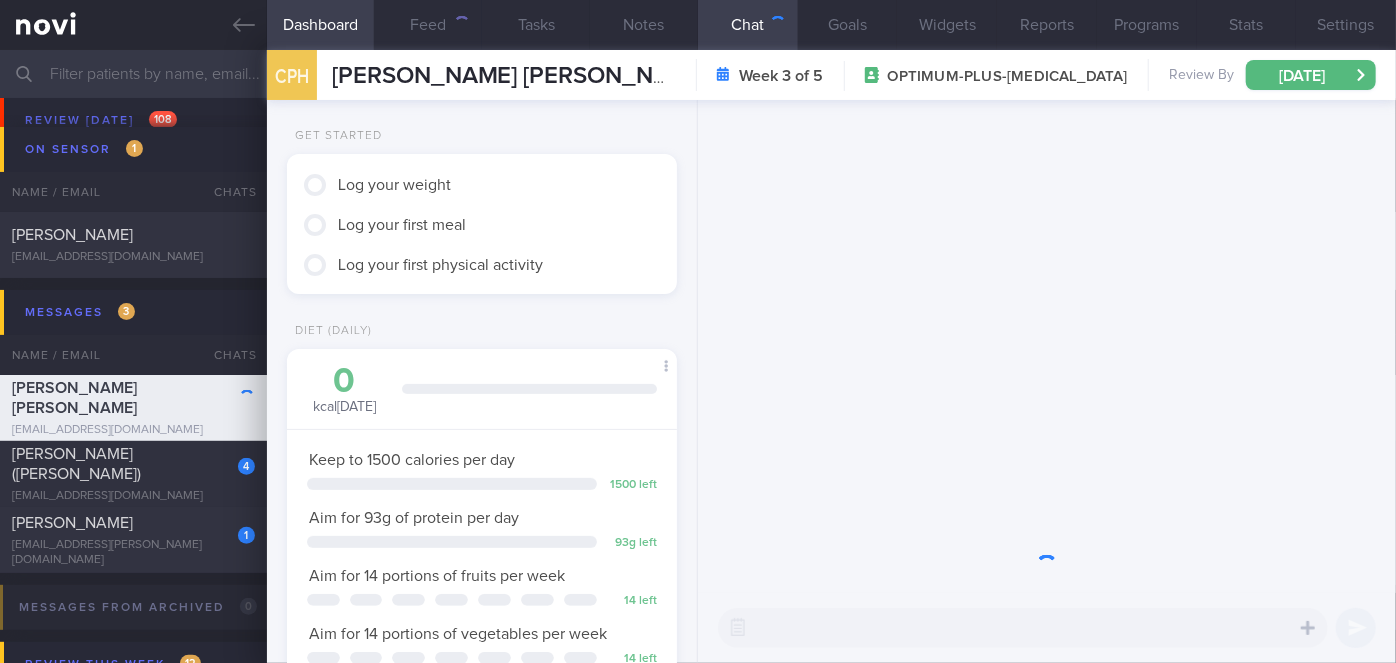 scroll, scrollTop: 999800, scrollLeft: 999658, axis: both 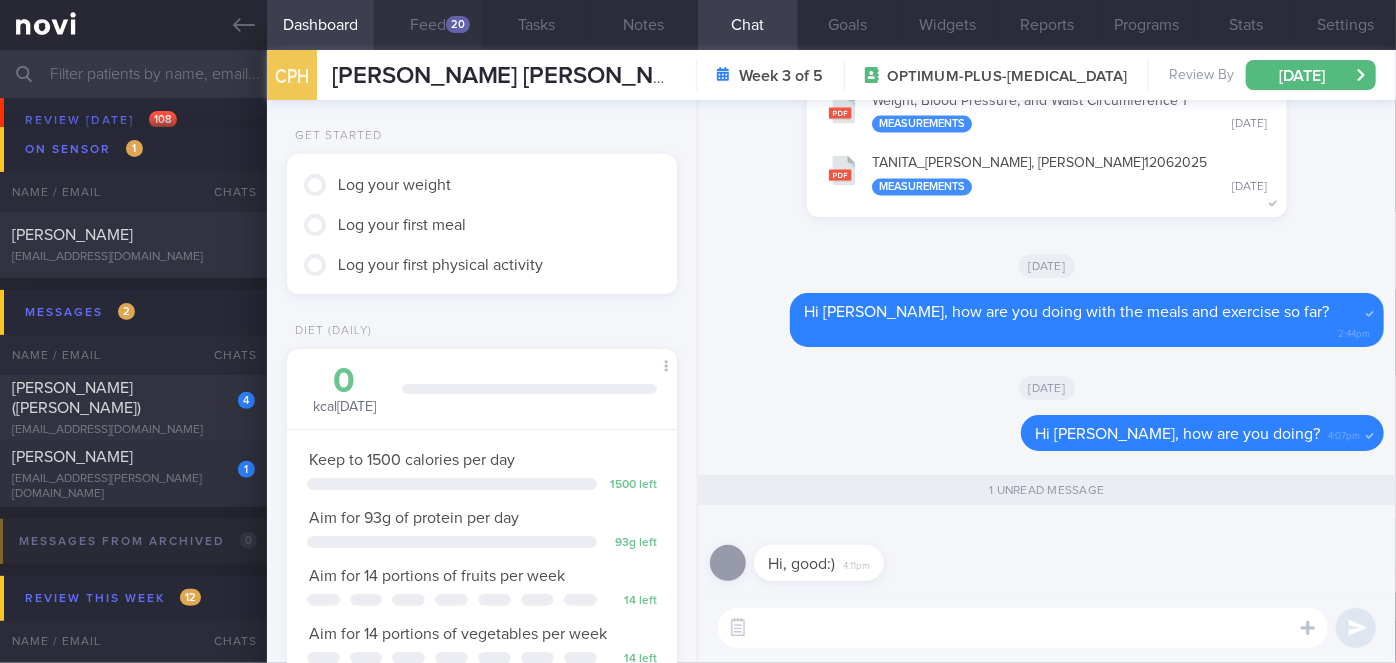 click on "Feed
20" at bounding box center (428, 25) 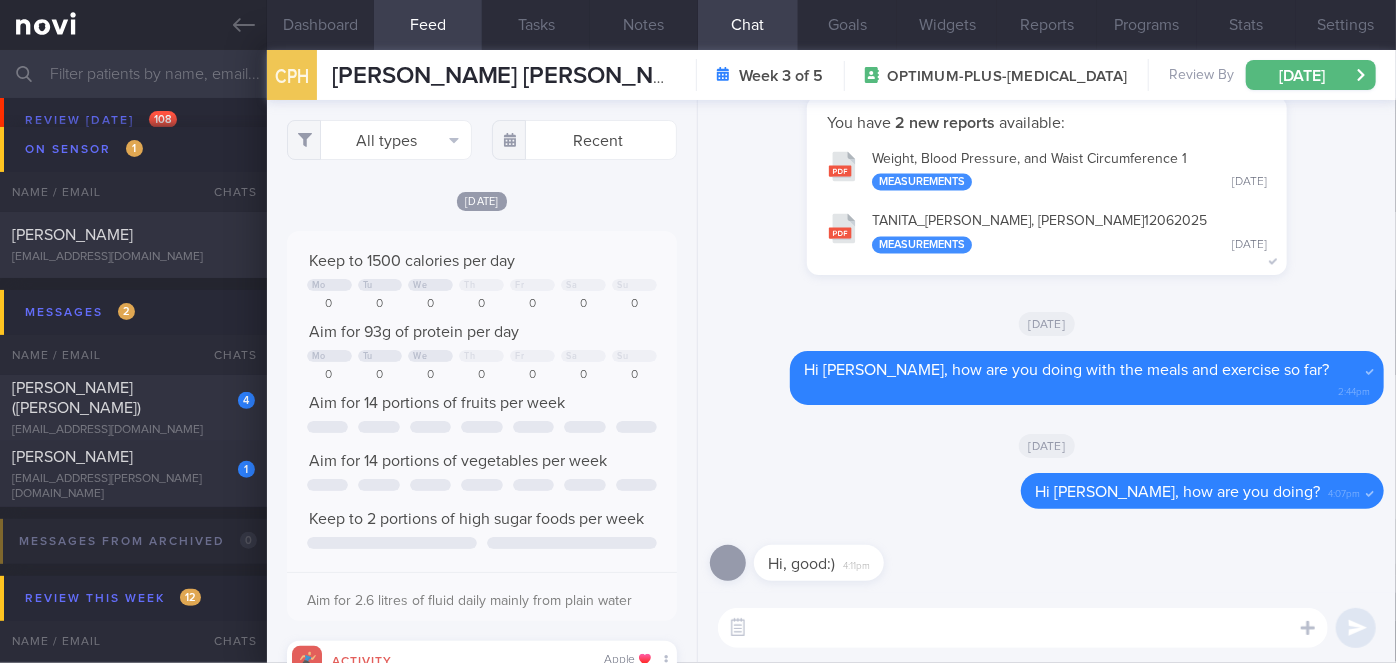scroll, scrollTop: 999912, scrollLeft: 999648, axis: both 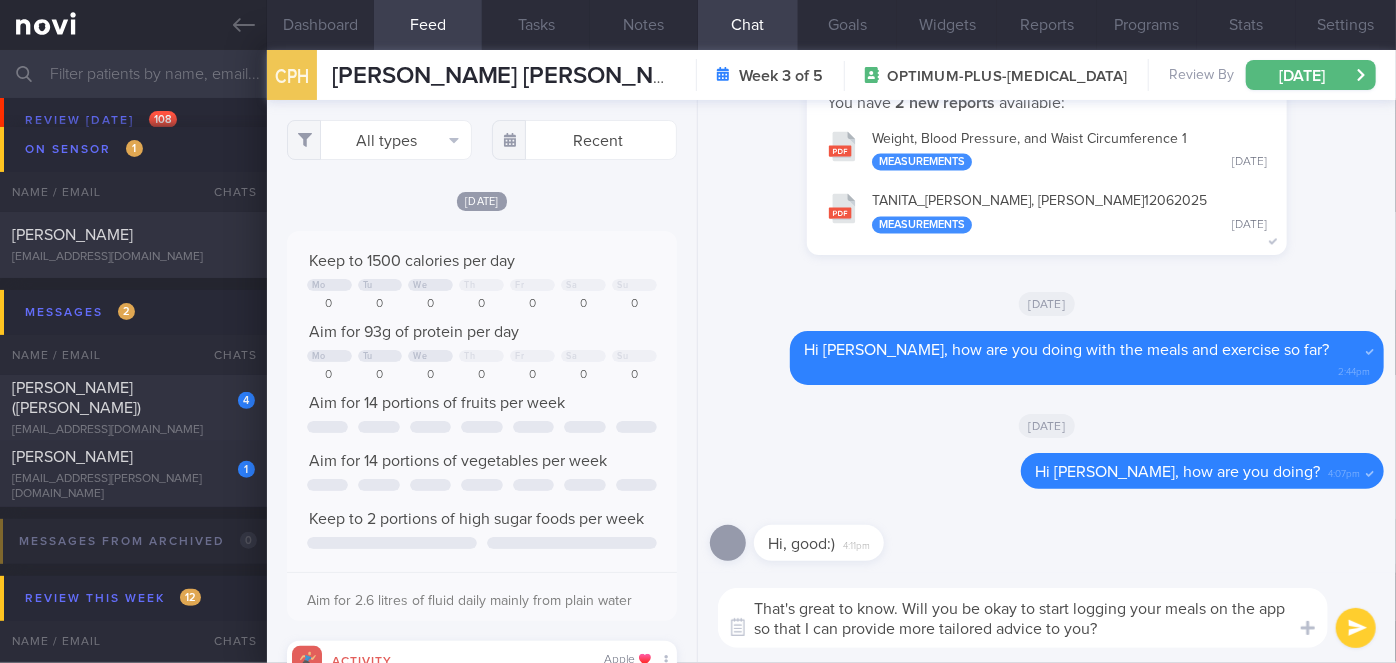 click on "That's great to know. Will you be okay to start logging your meals on the app so that I can provide more tailored advice to you?" at bounding box center [1023, 618] 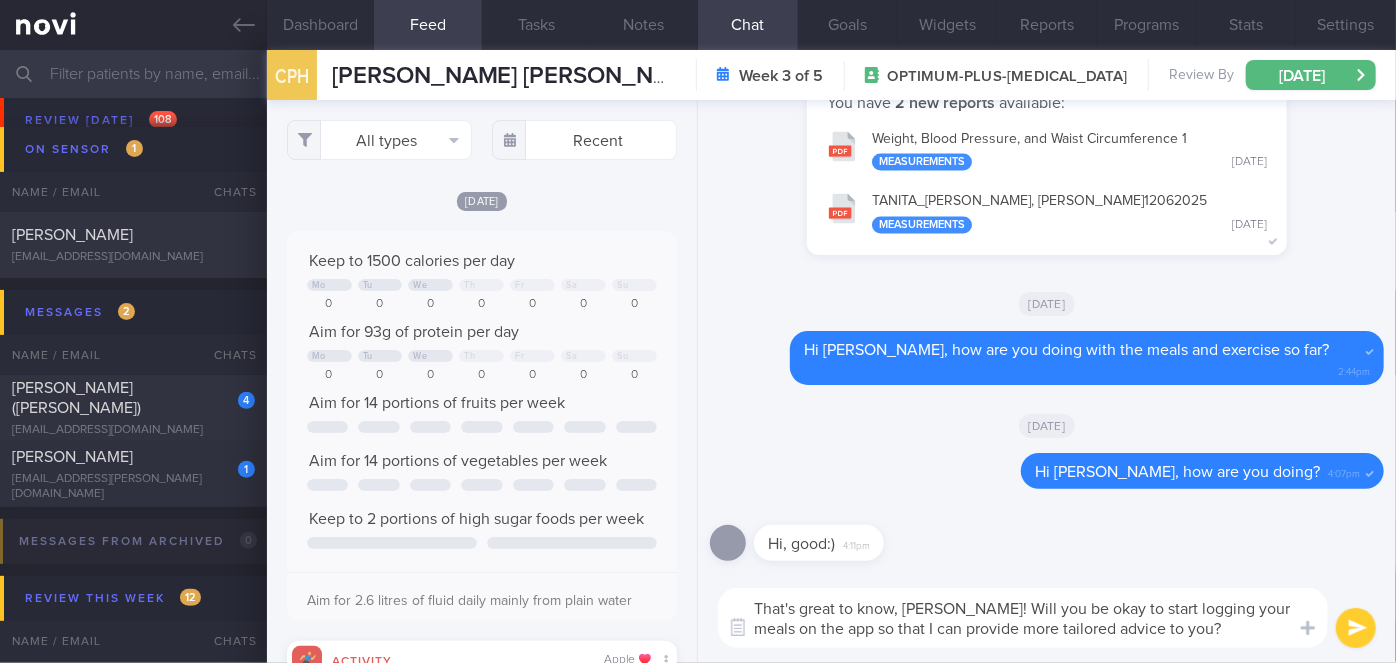 type on "That's great to know, [PERSON_NAME]! Will you be okay to start logging your meals on the app so that I can provide more tailored advice to you?" 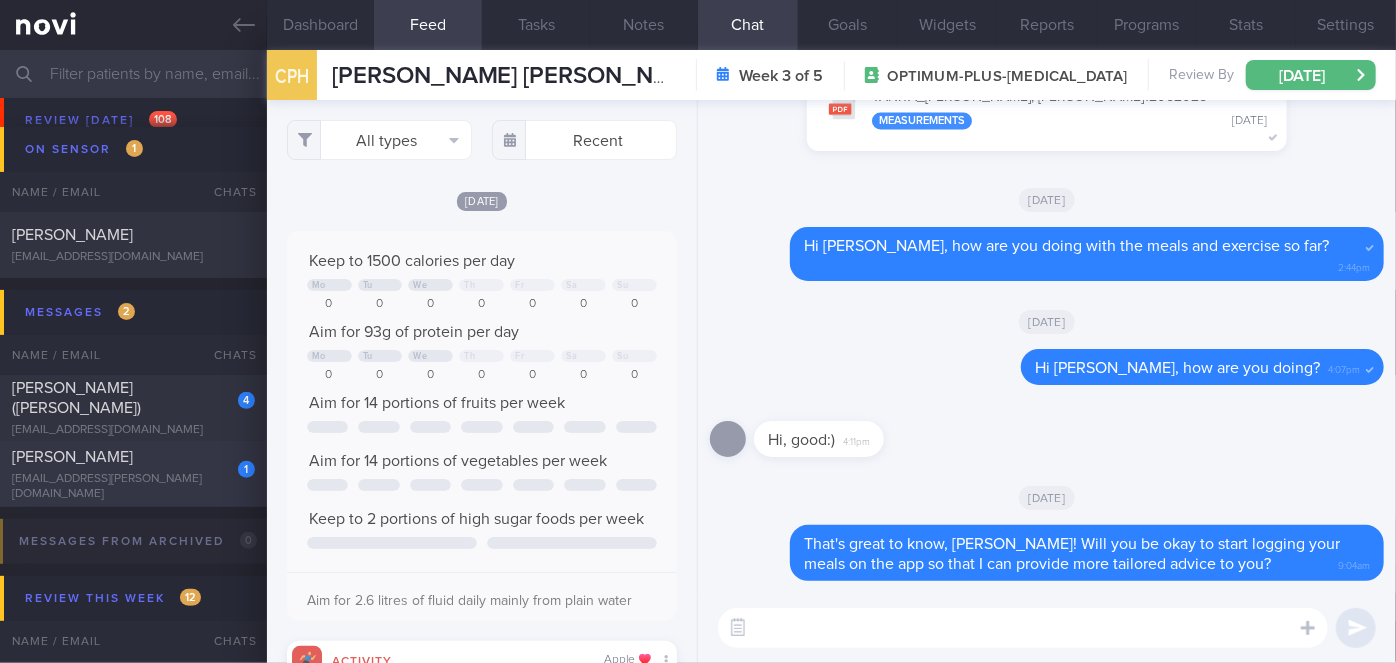 click on "1" at bounding box center (233, 462) 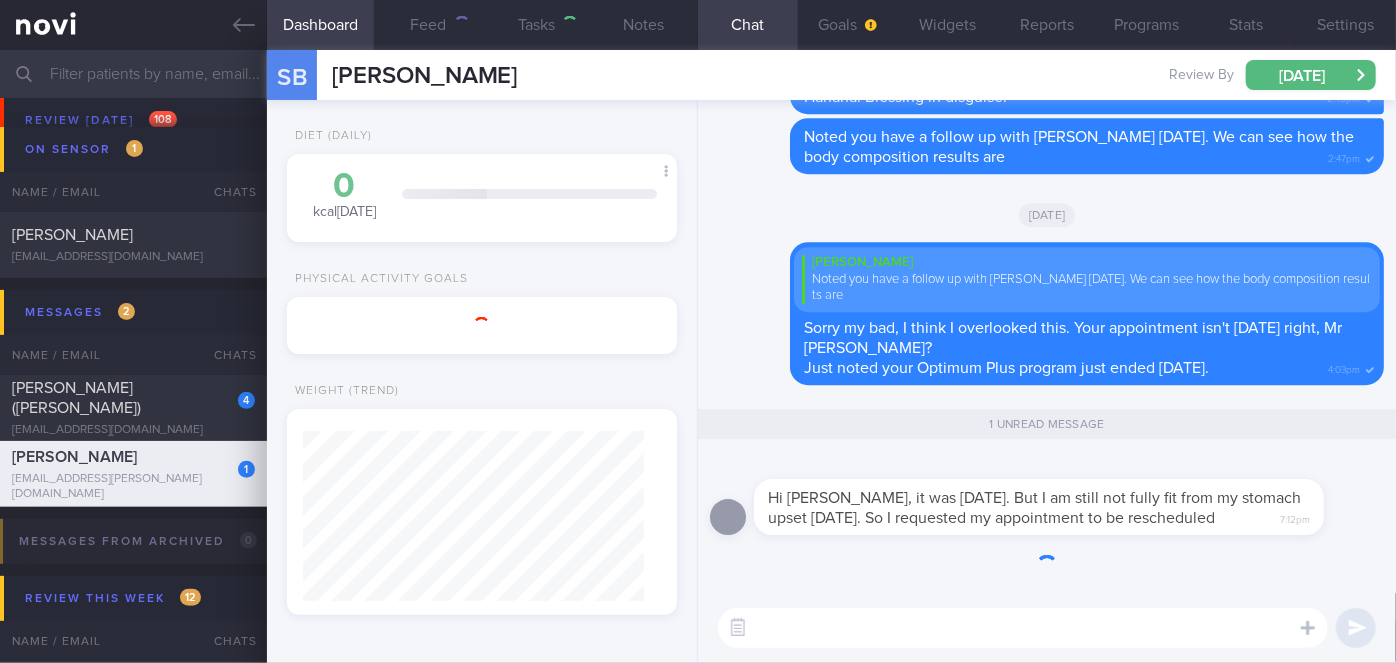 scroll, scrollTop: 999829, scrollLeft: 999658, axis: both 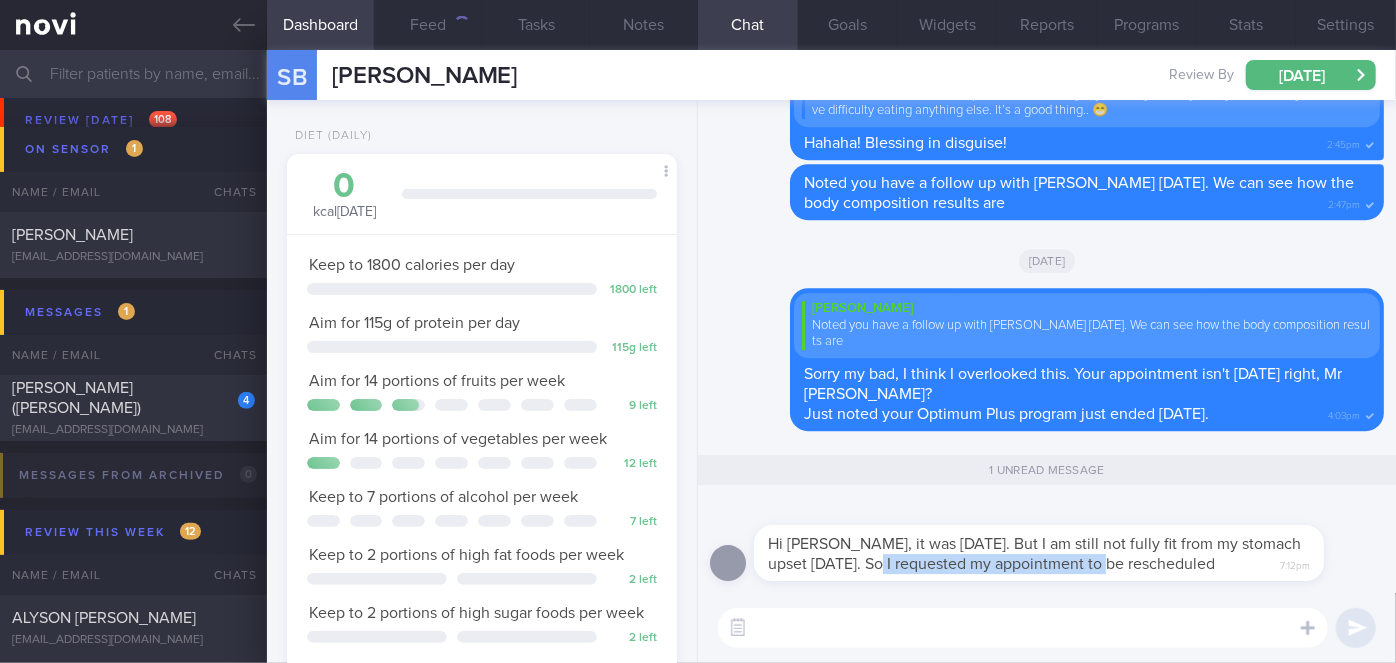 drag, startPoint x: 880, startPoint y: 576, endPoint x: 1108, endPoint y: 566, distance: 228.2192 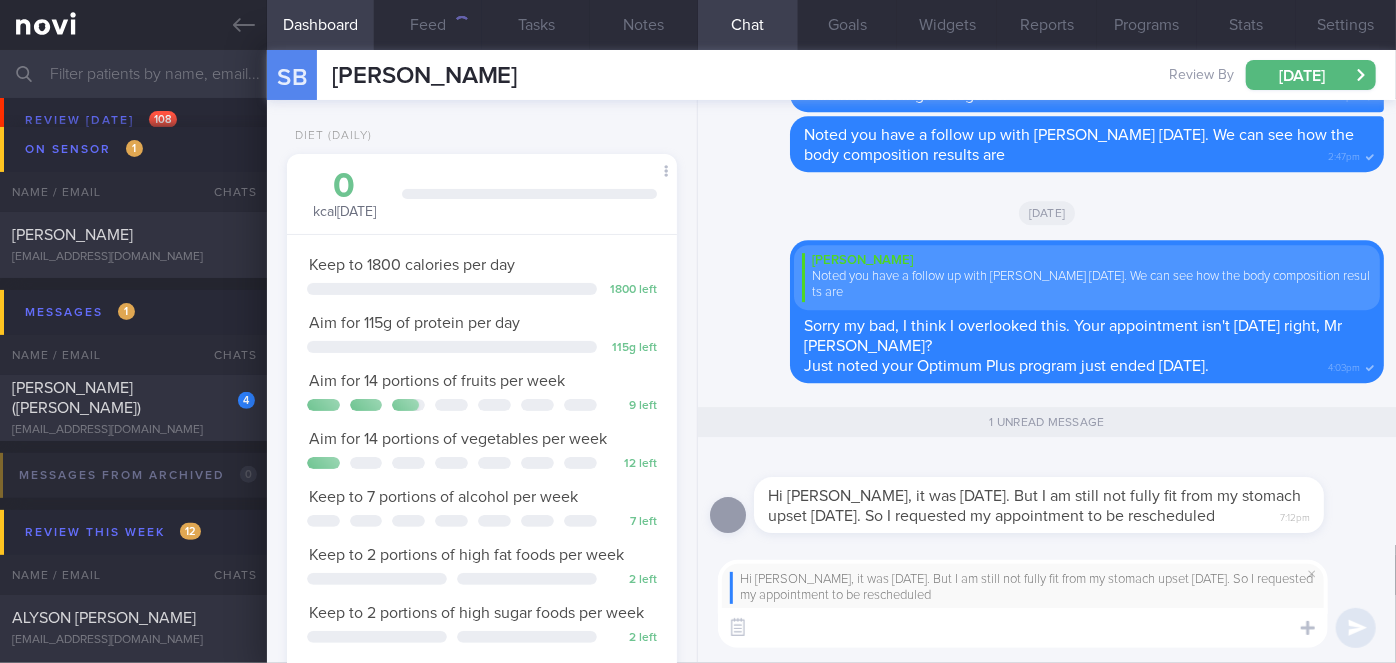 scroll, scrollTop: 0, scrollLeft: 0, axis: both 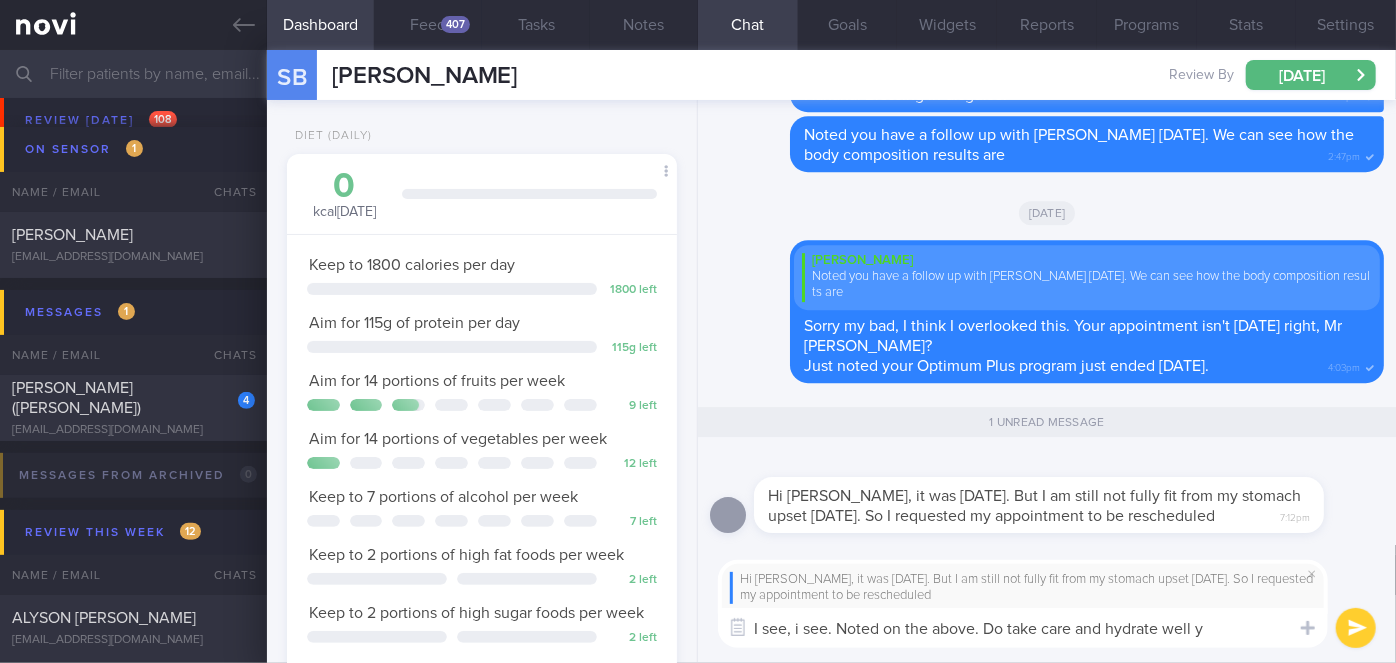 type on "I see, i see. Noted on the above. Do take care and hydrate well ya" 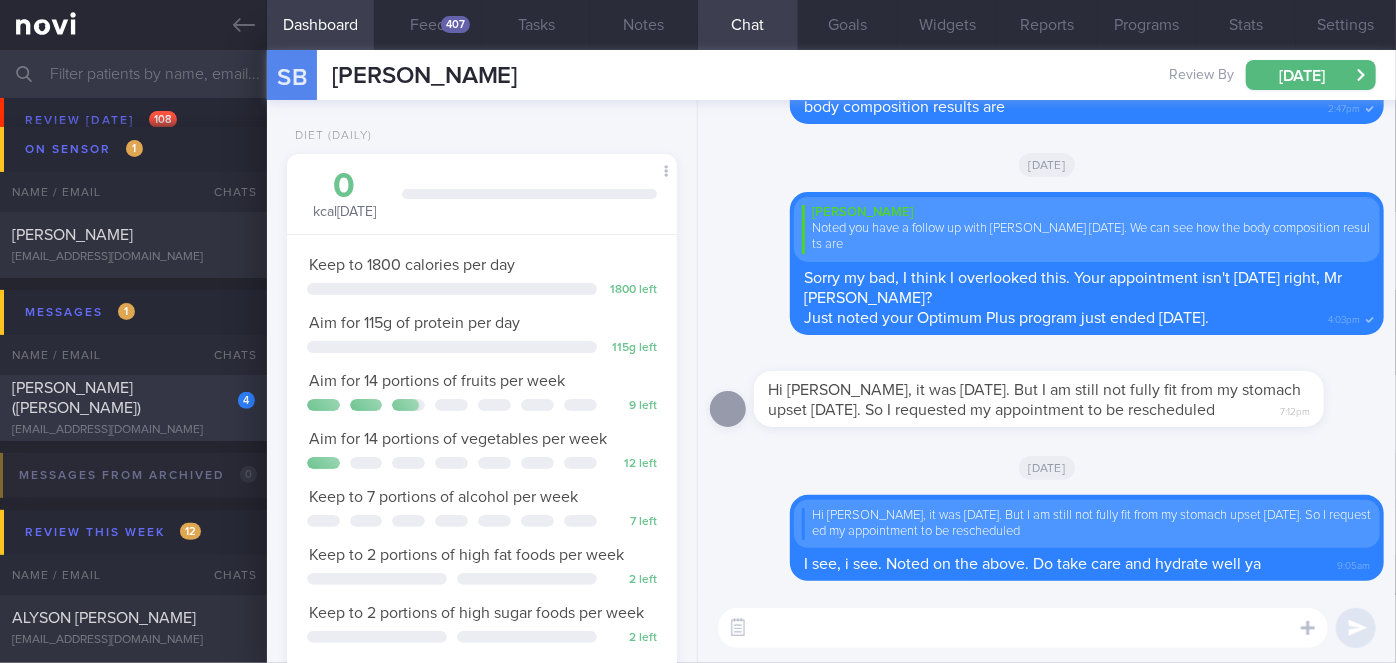 click on "[PERSON_NAME] ([PERSON_NAME])" at bounding box center [131, 398] 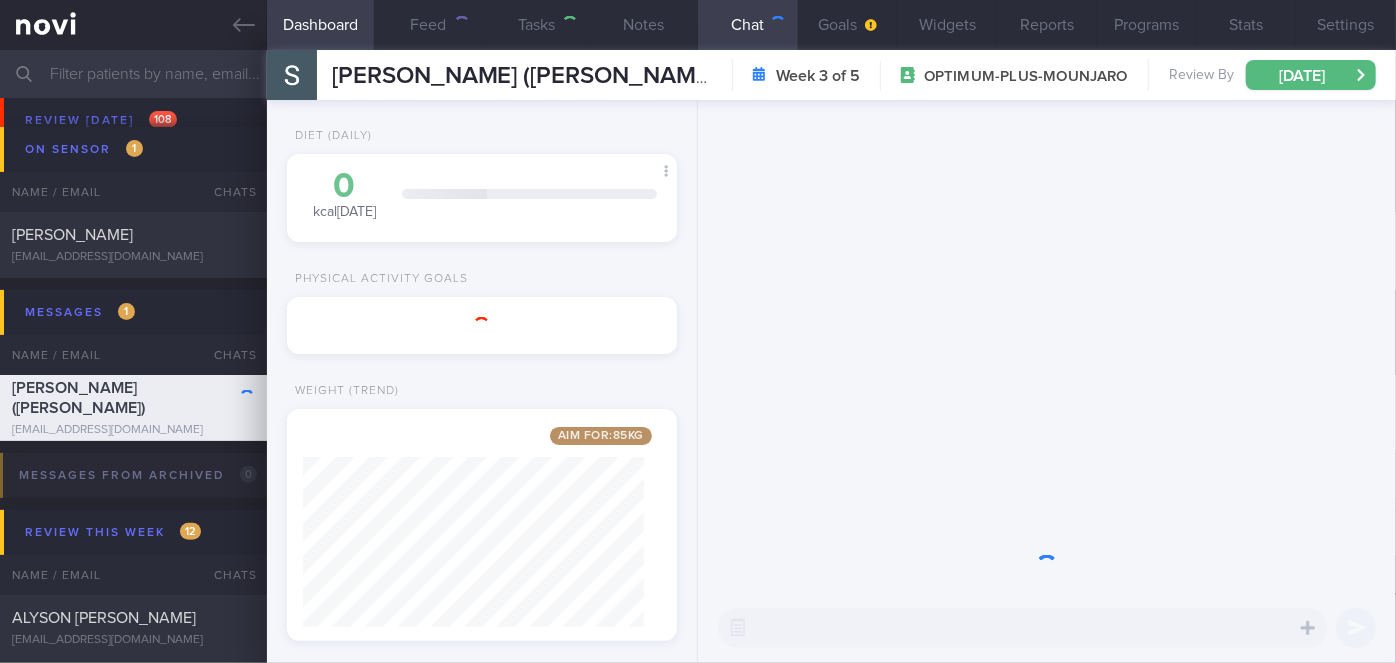 scroll, scrollTop: 999800, scrollLeft: 999658, axis: both 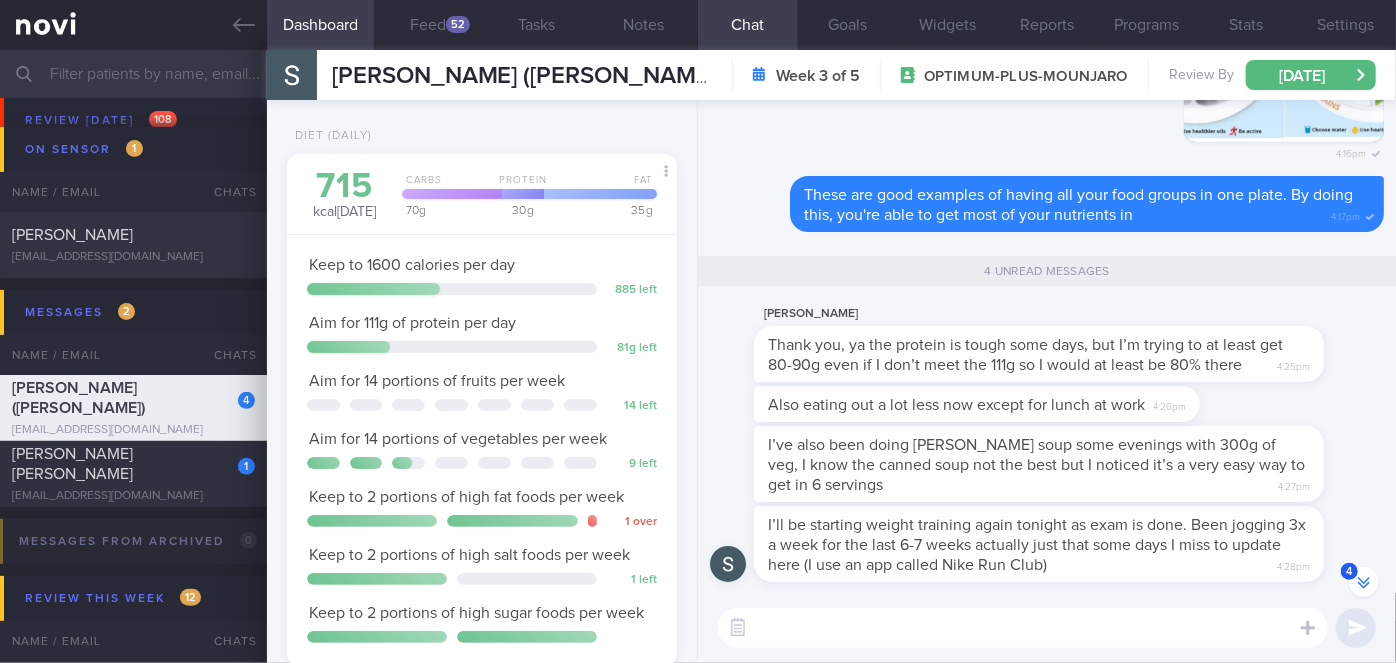 click at bounding box center (1023, 628) 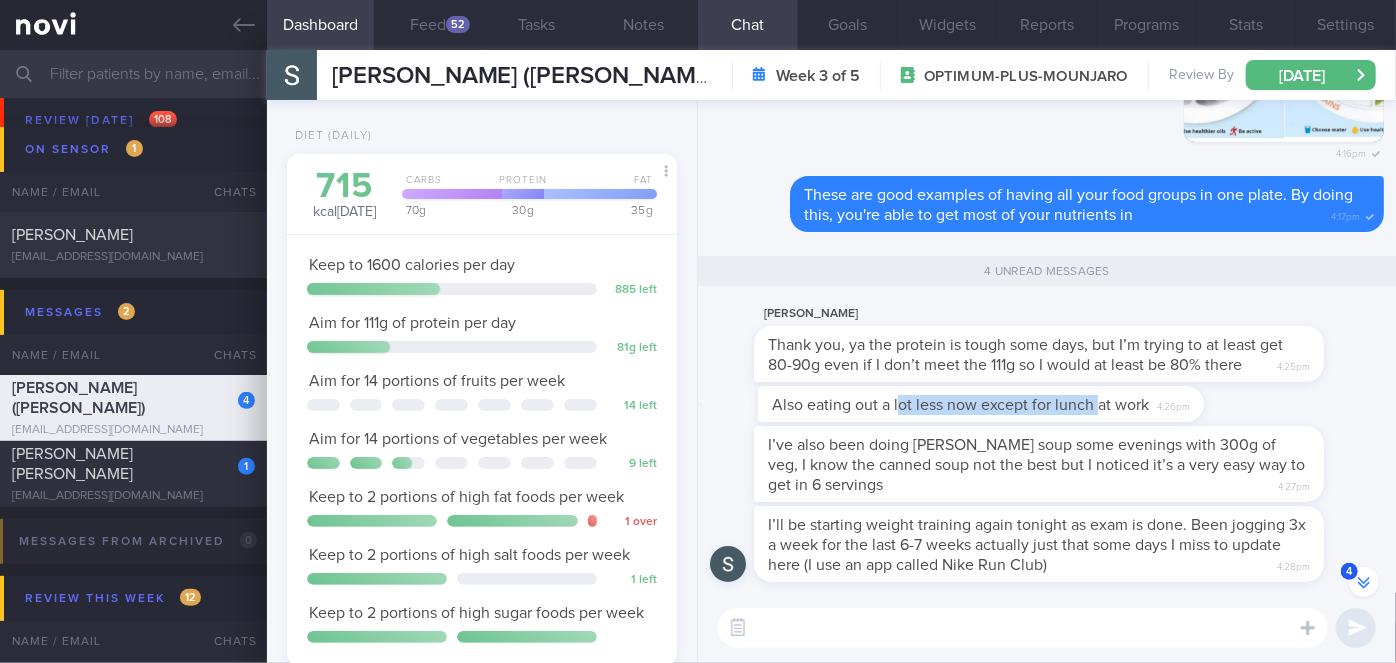 drag, startPoint x: 894, startPoint y: 414, endPoint x: 1094, endPoint y: 408, distance: 200.08998 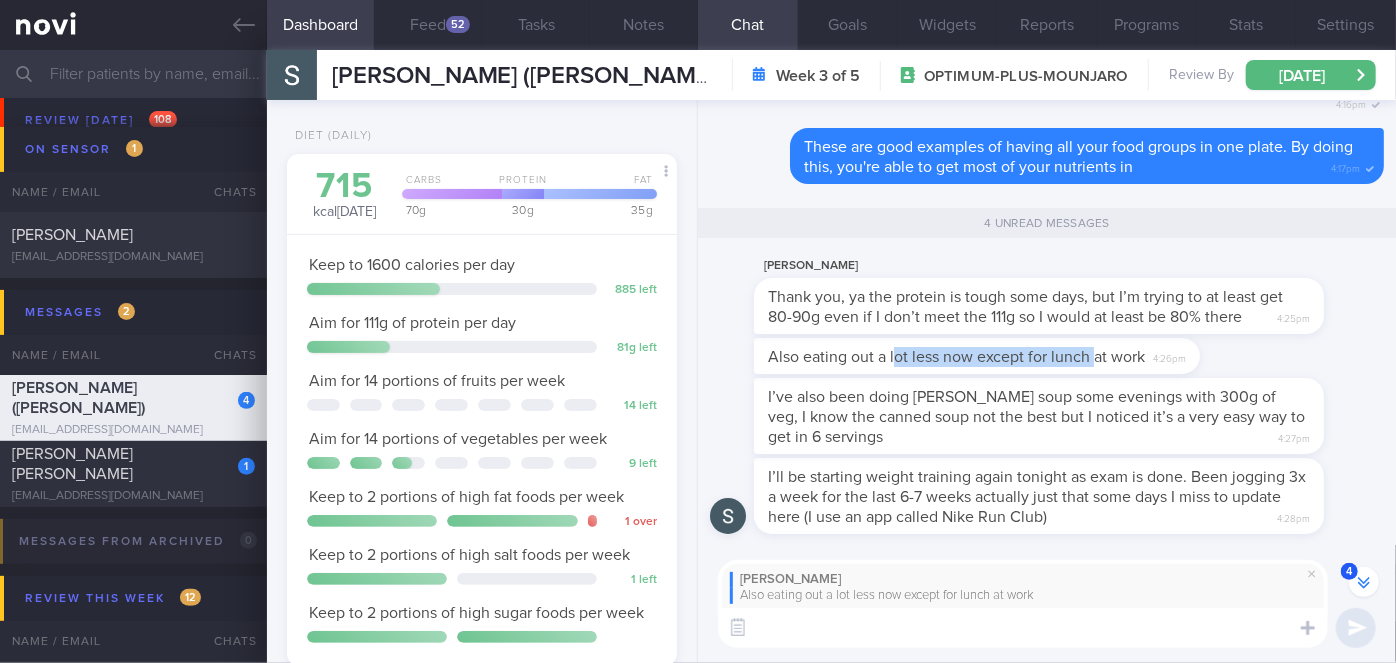 scroll, scrollTop: -48, scrollLeft: 0, axis: vertical 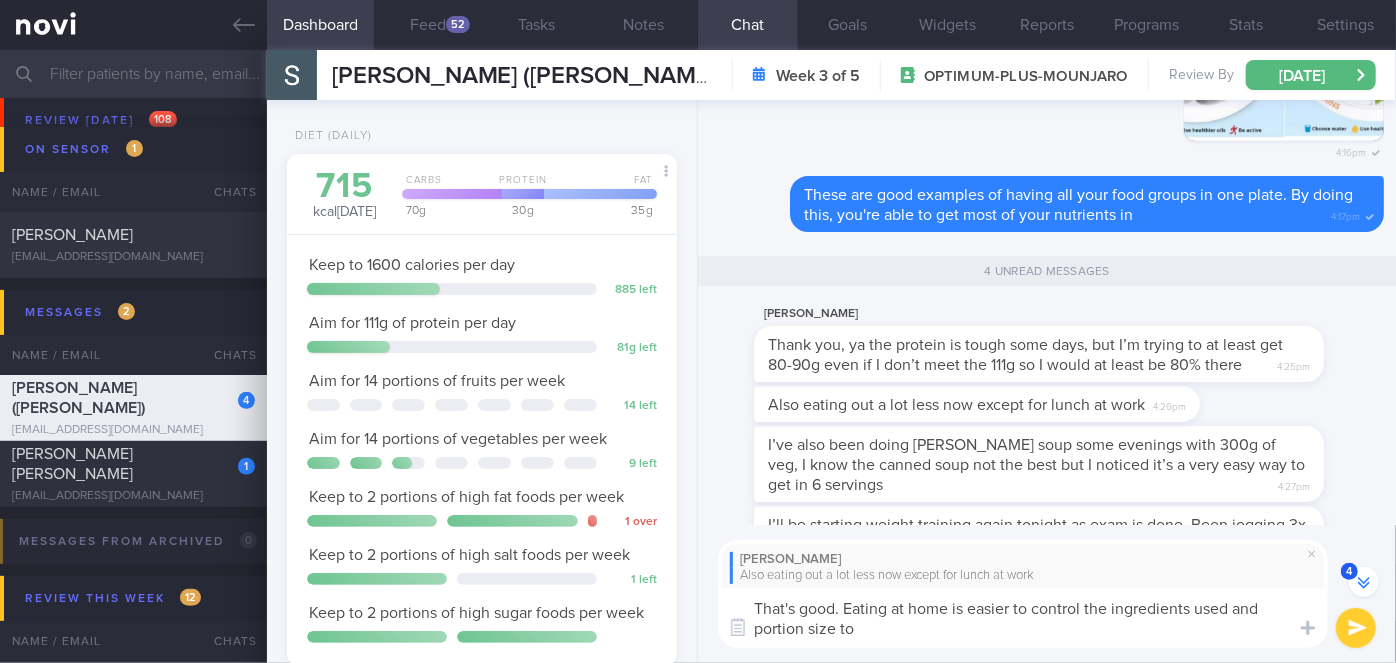 type on "That's good. Eating at home is easier to control the ingredients used and portion size too" 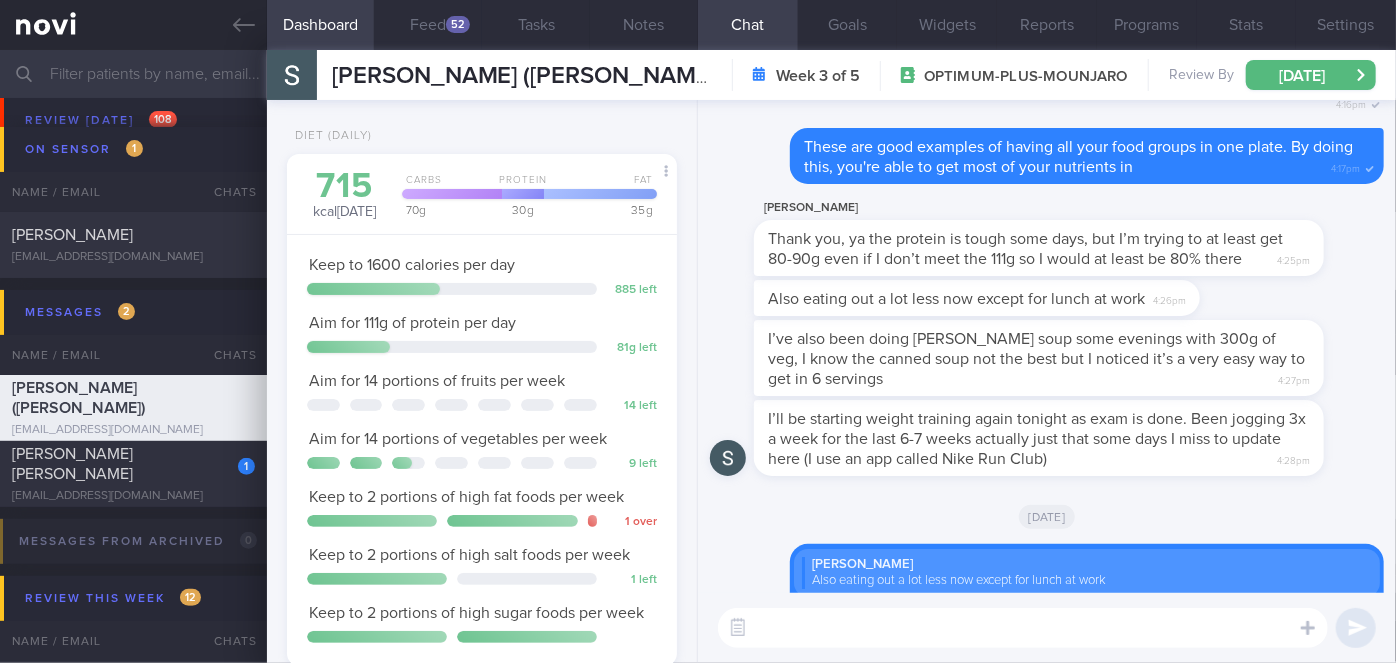 scroll, scrollTop: 0, scrollLeft: 0, axis: both 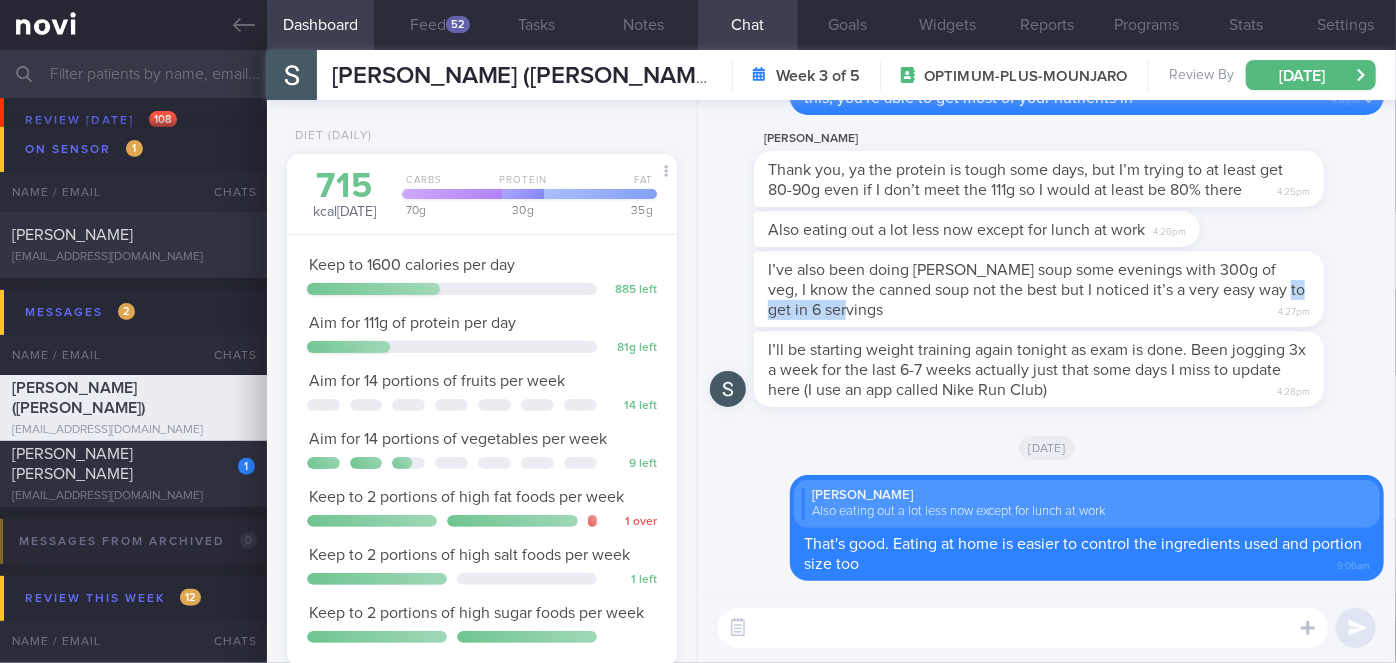 drag, startPoint x: 1096, startPoint y: 312, endPoint x: 1306, endPoint y: 293, distance: 210.85777 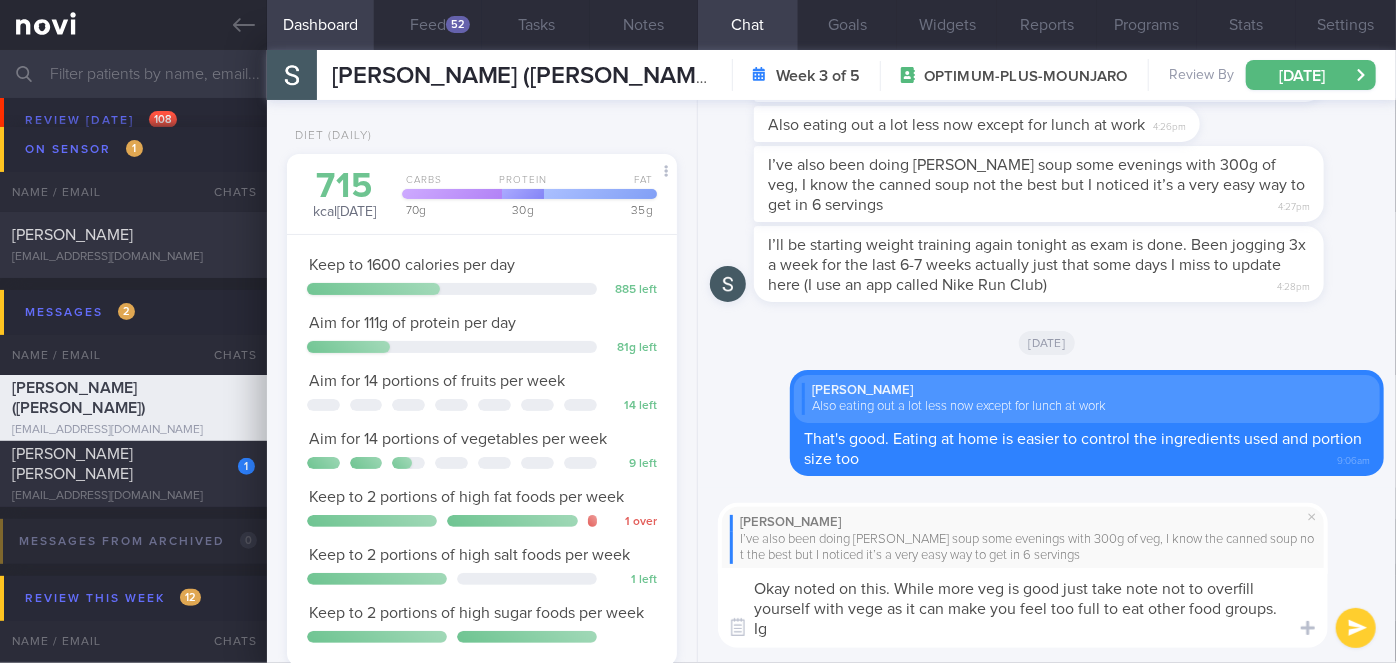 scroll, scrollTop: 0, scrollLeft: 0, axis: both 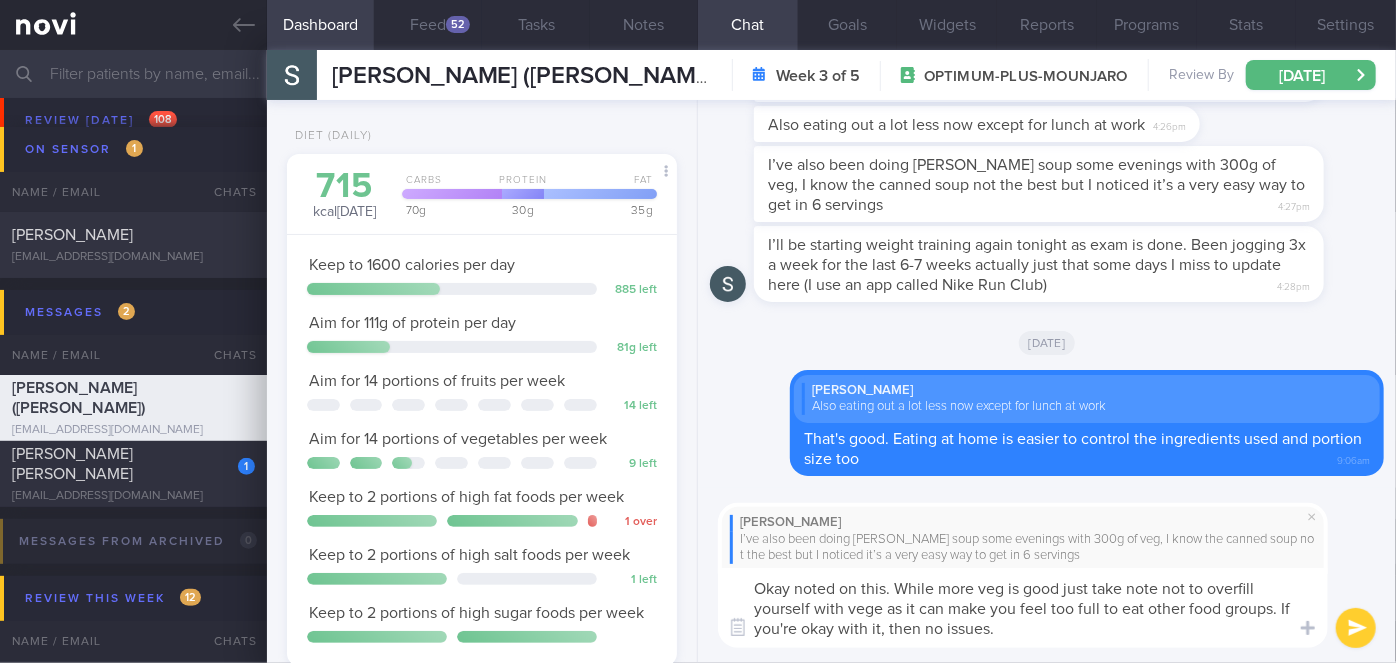 click on "Okay noted on this. While more veg is good just take note not to overfill yourself with vege as it can make you feel too full to eat other food groups. If you're okay with it, then no issues." at bounding box center (1023, 608) 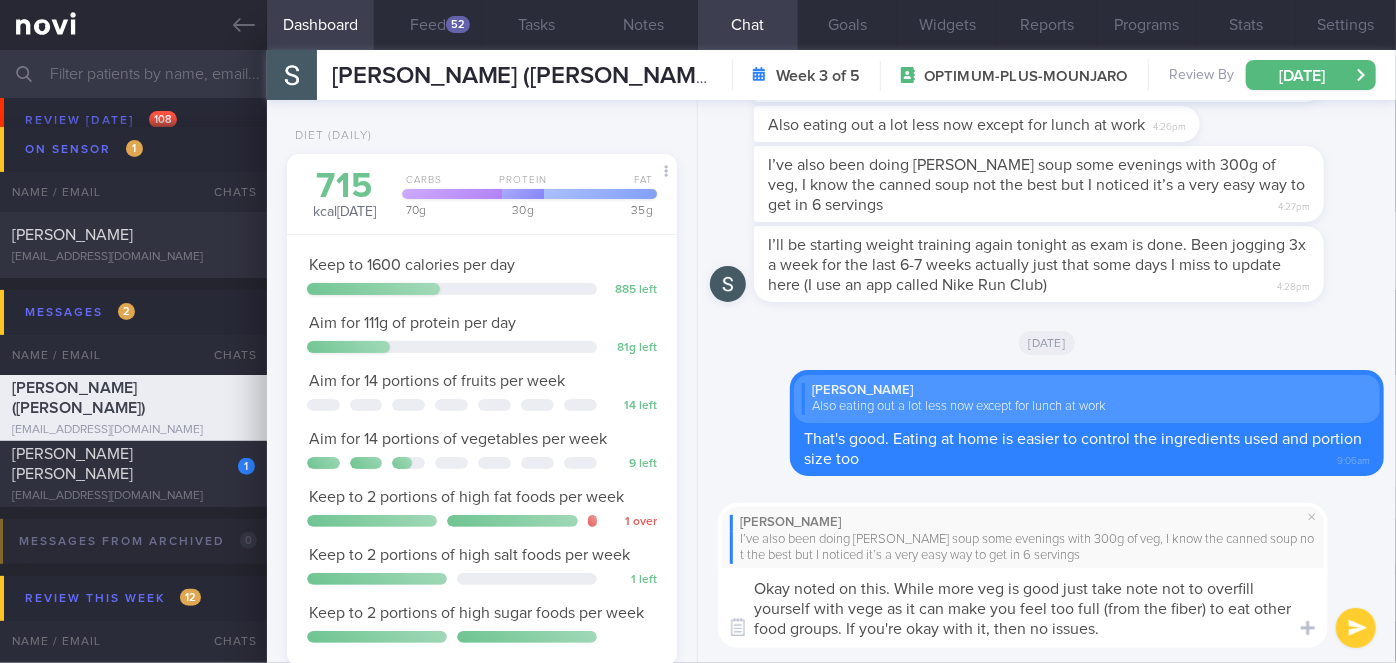 type on "Okay noted on this. While more veg is good just take note not to overfill yourself with vege as it can make you feel too full (from the fiber) to eat other food groups. If you're okay with it, then no issues." 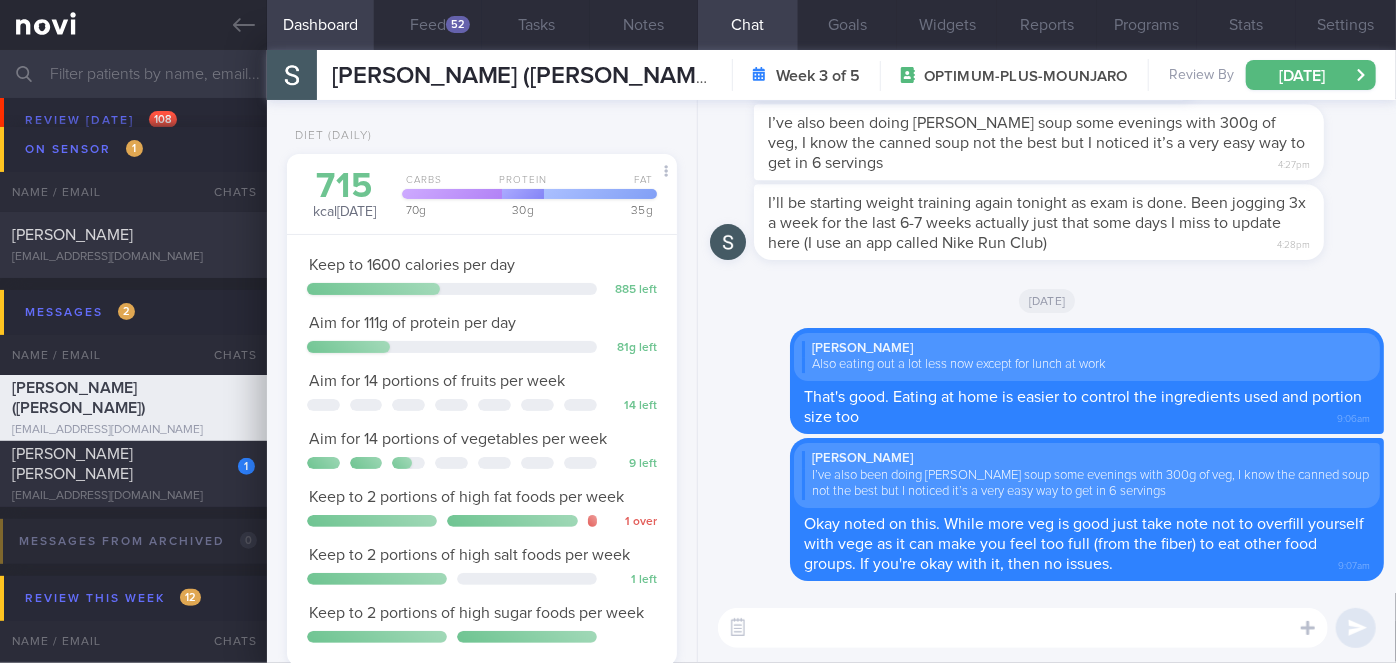 drag, startPoint x: 1173, startPoint y: 248, endPoint x: 1360, endPoint y: 234, distance: 187.52333 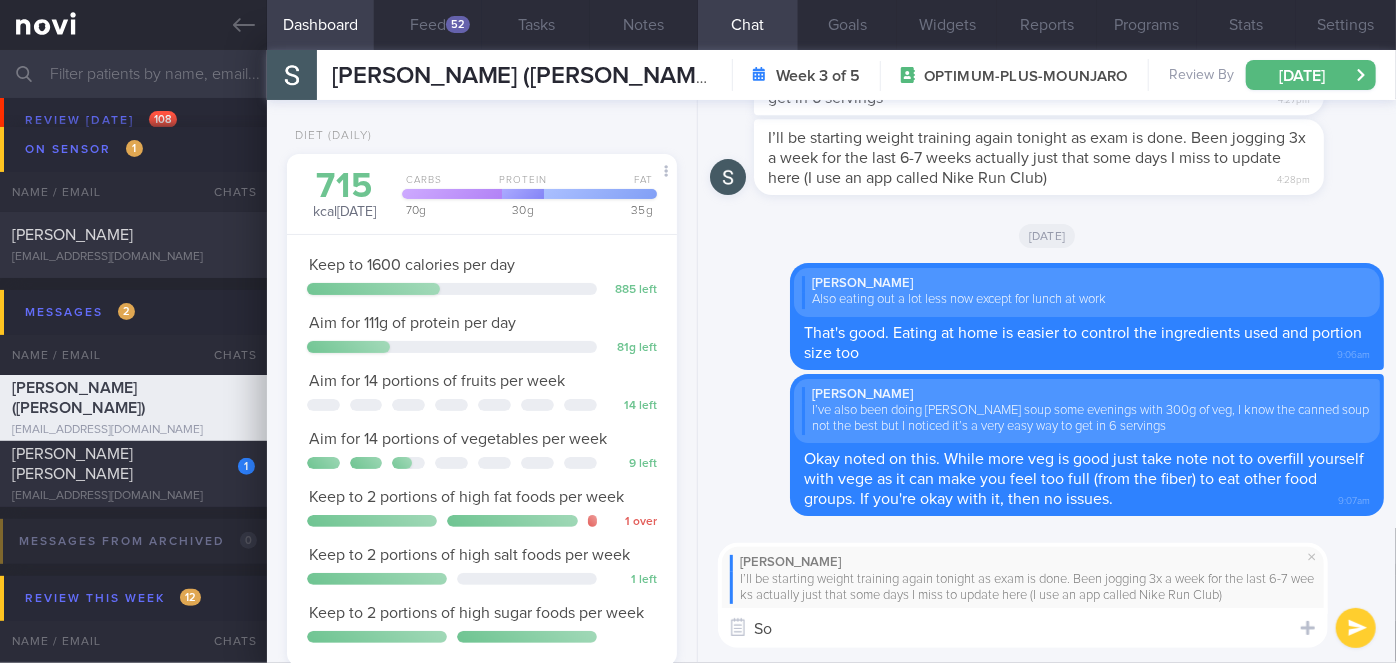 type on "S" 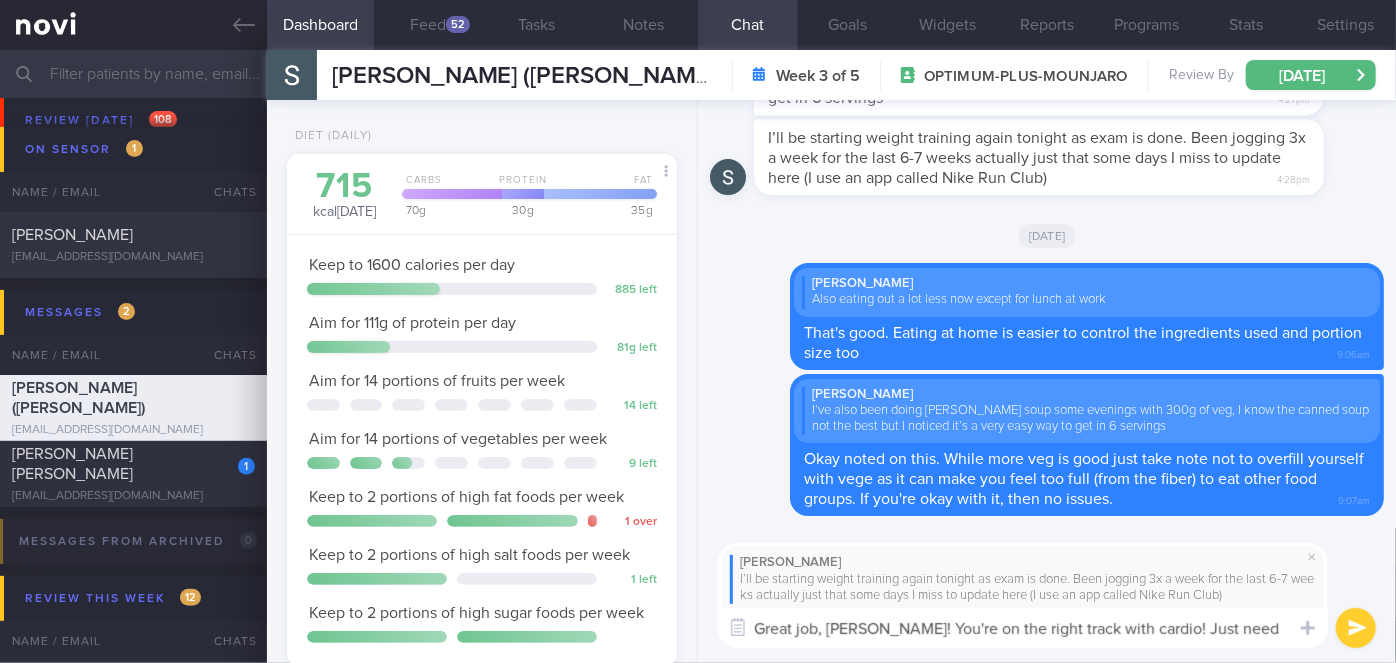 scroll, scrollTop: 0, scrollLeft: 0, axis: both 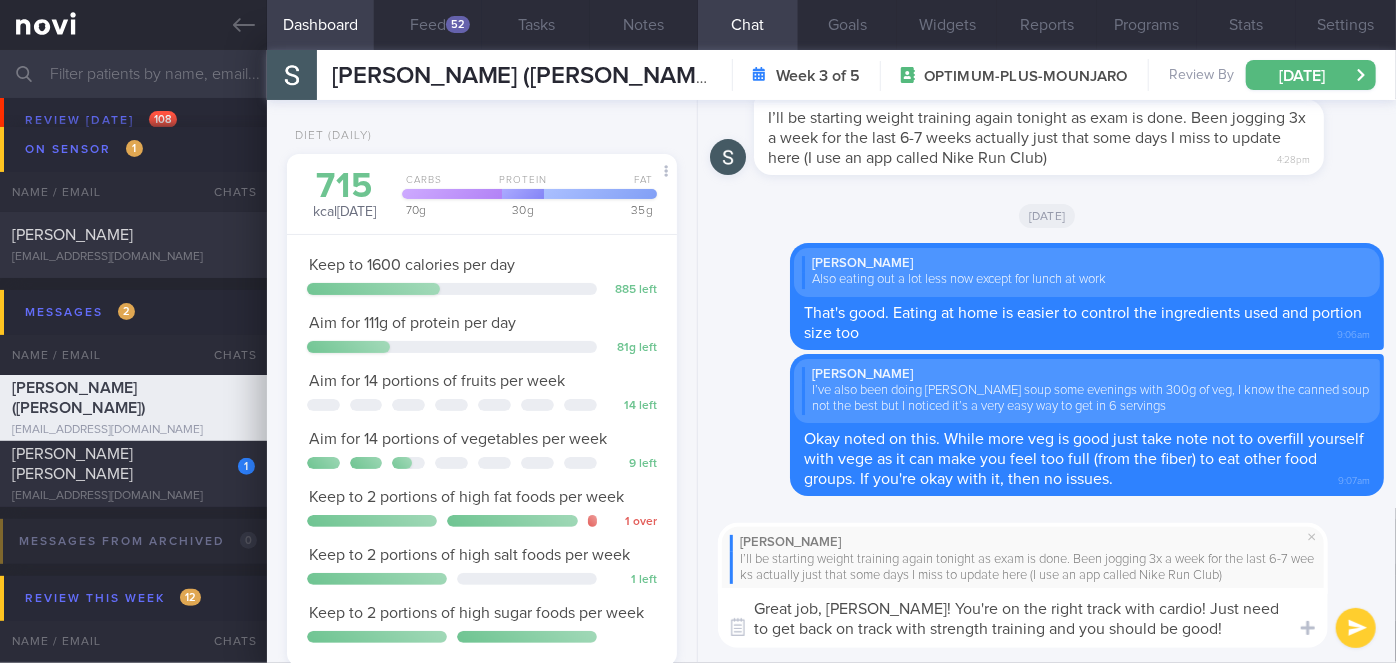 type on "Great job, [PERSON_NAME]! You're on the right track with cardio! Just need to get back on track with strength training and you should be good!" 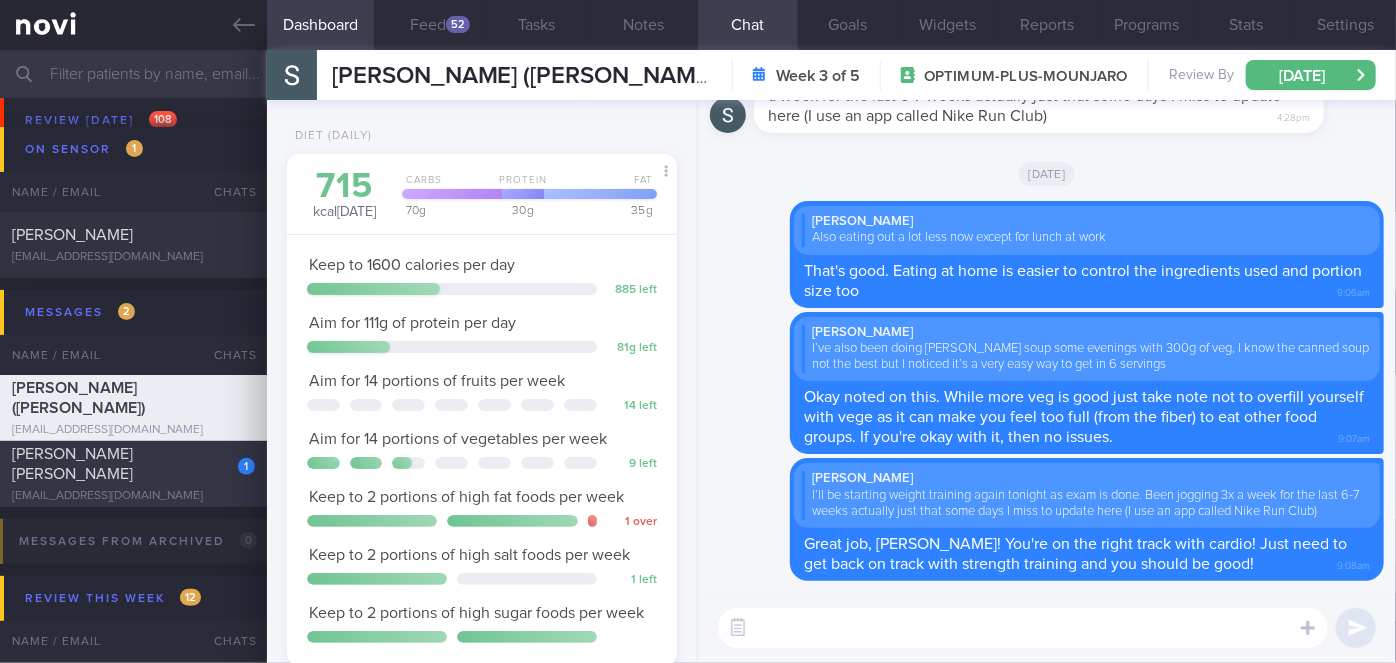 click on "[PERSON_NAME] [PERSON_NAME]" at bounding box center [131, 464] 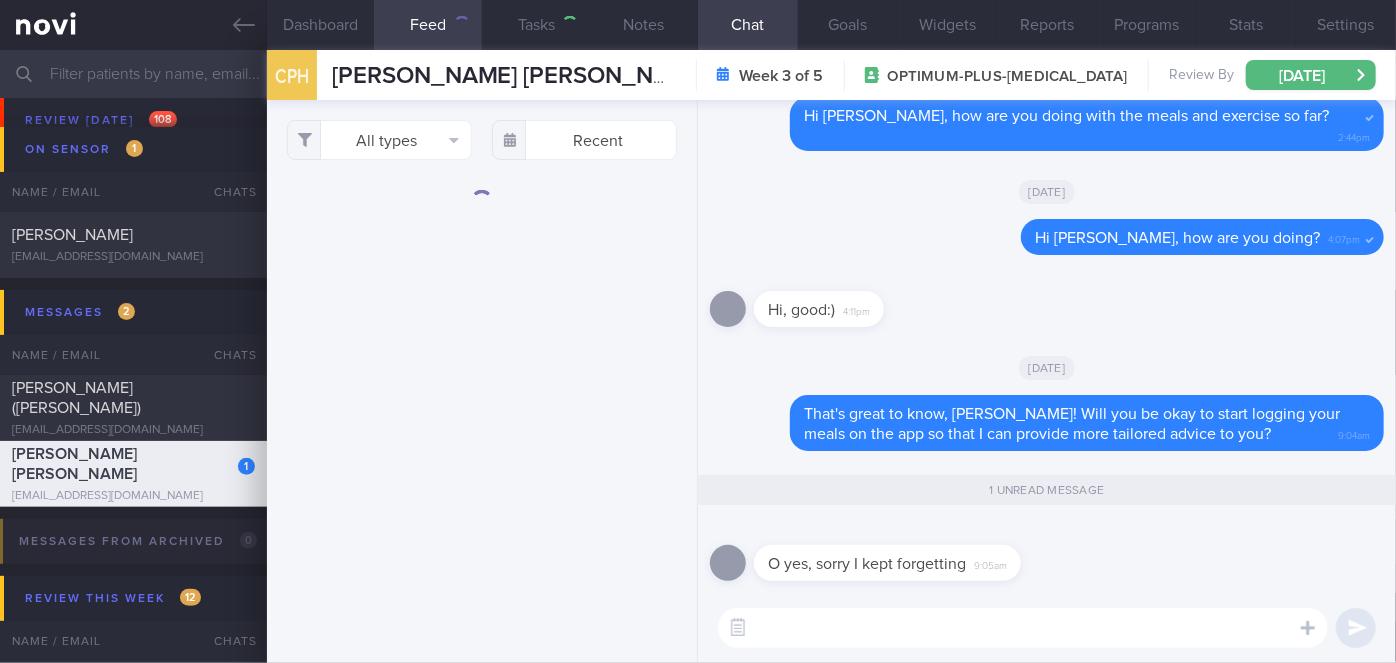 scroll, scrollTop: 0, scrollLeft: 0, axis: both 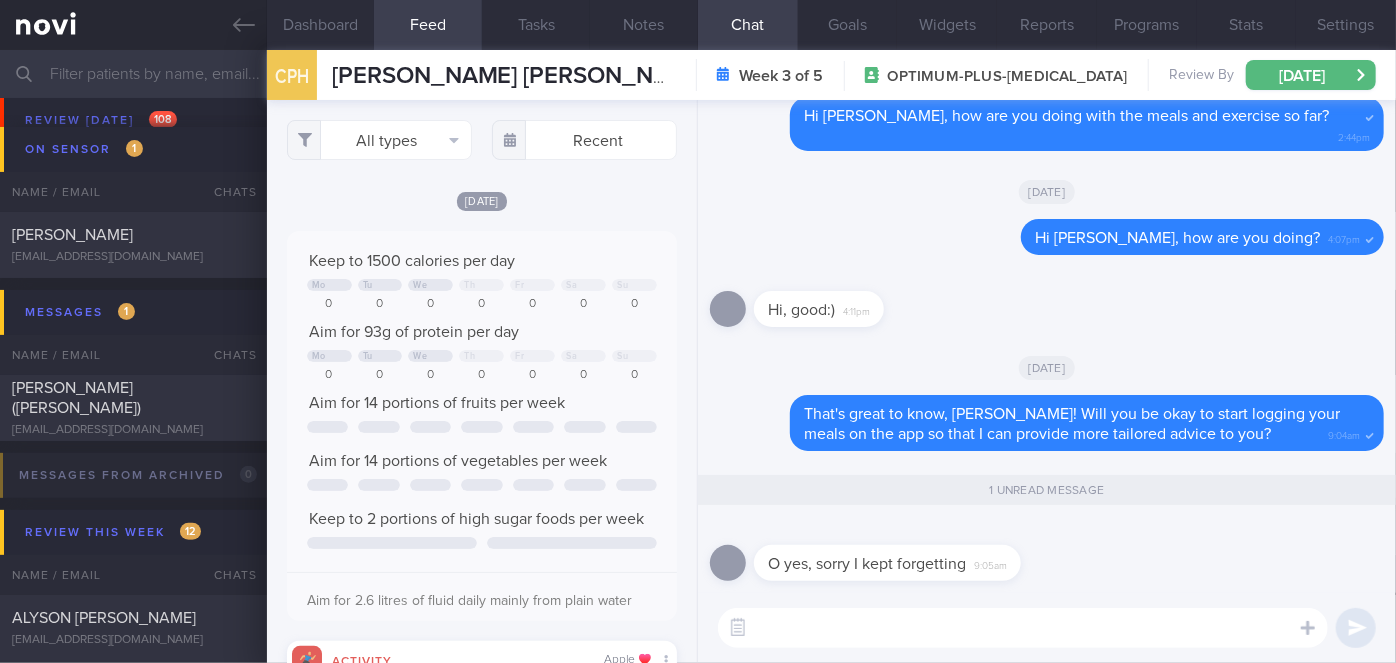 click at bounding box center [1023, 628] 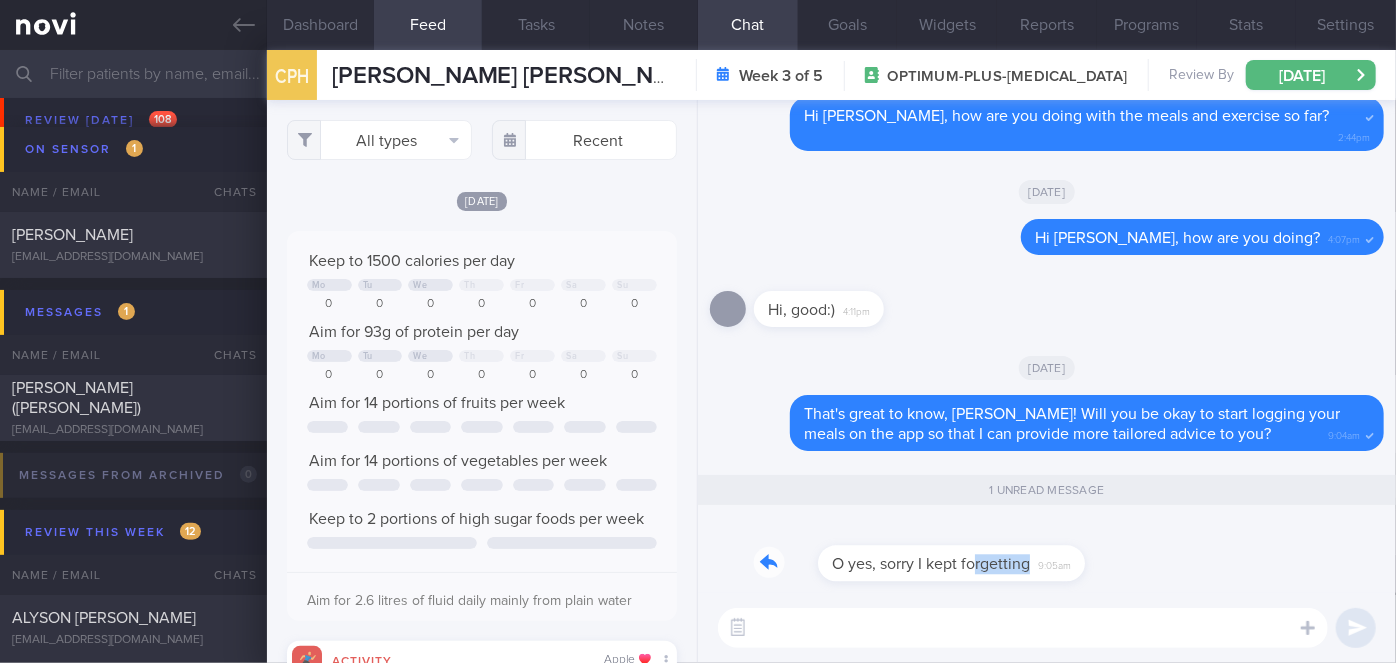 drag, startPoint x: 913, startPoint y: 578, endPoint x: 1063, endPoint y: 580, distance: 150.01334 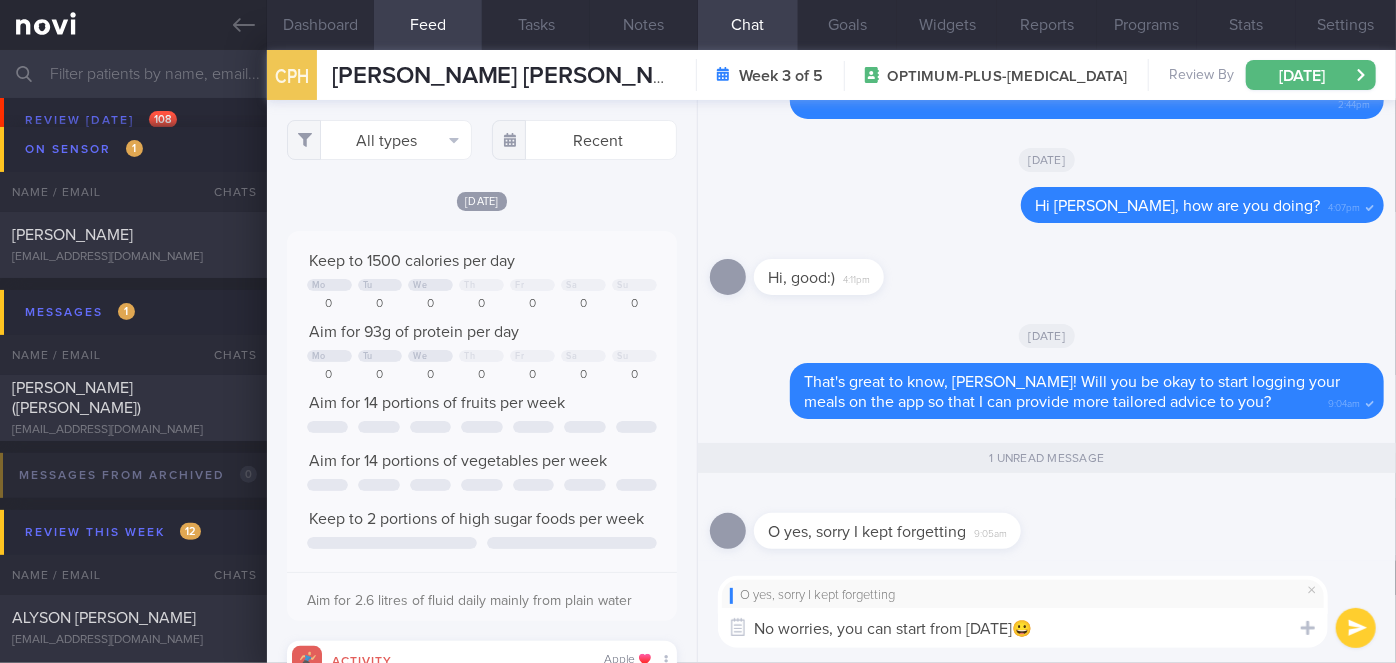 type on "No worries, you can start from [DATE]😀" 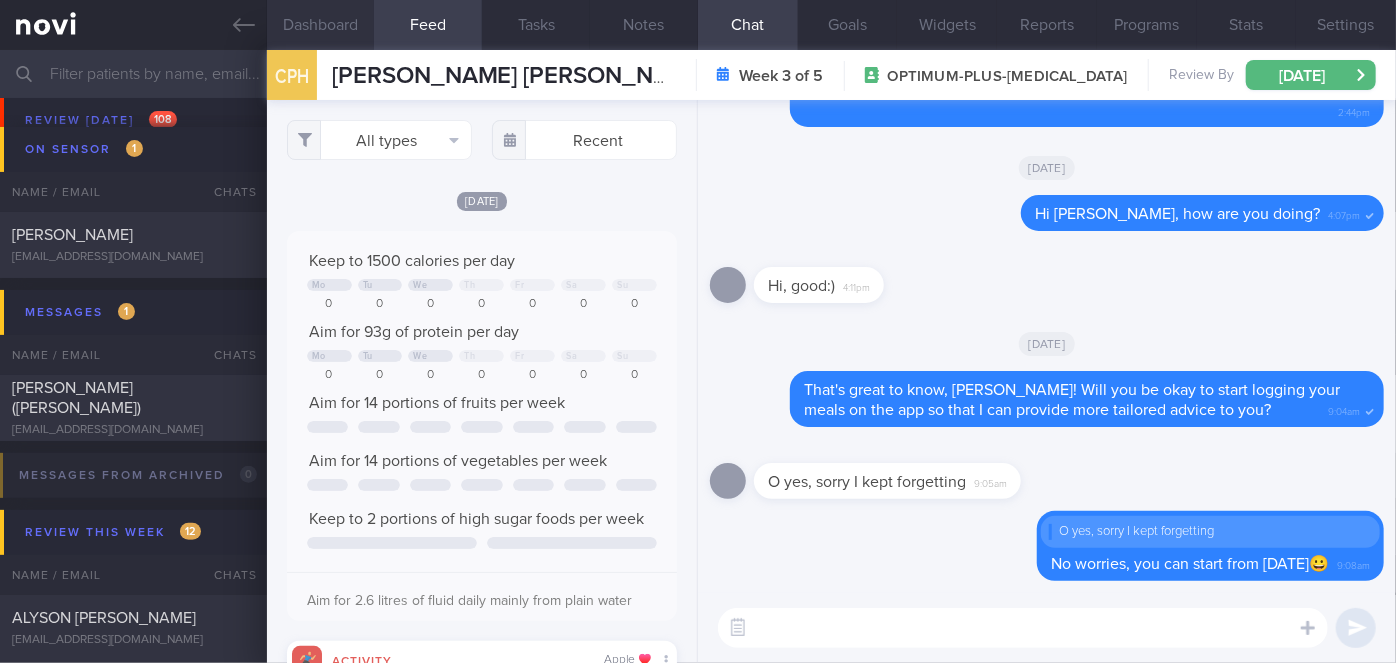 scroll, scrollTop: 11272, scrollLeft: 0, axis: vertical 